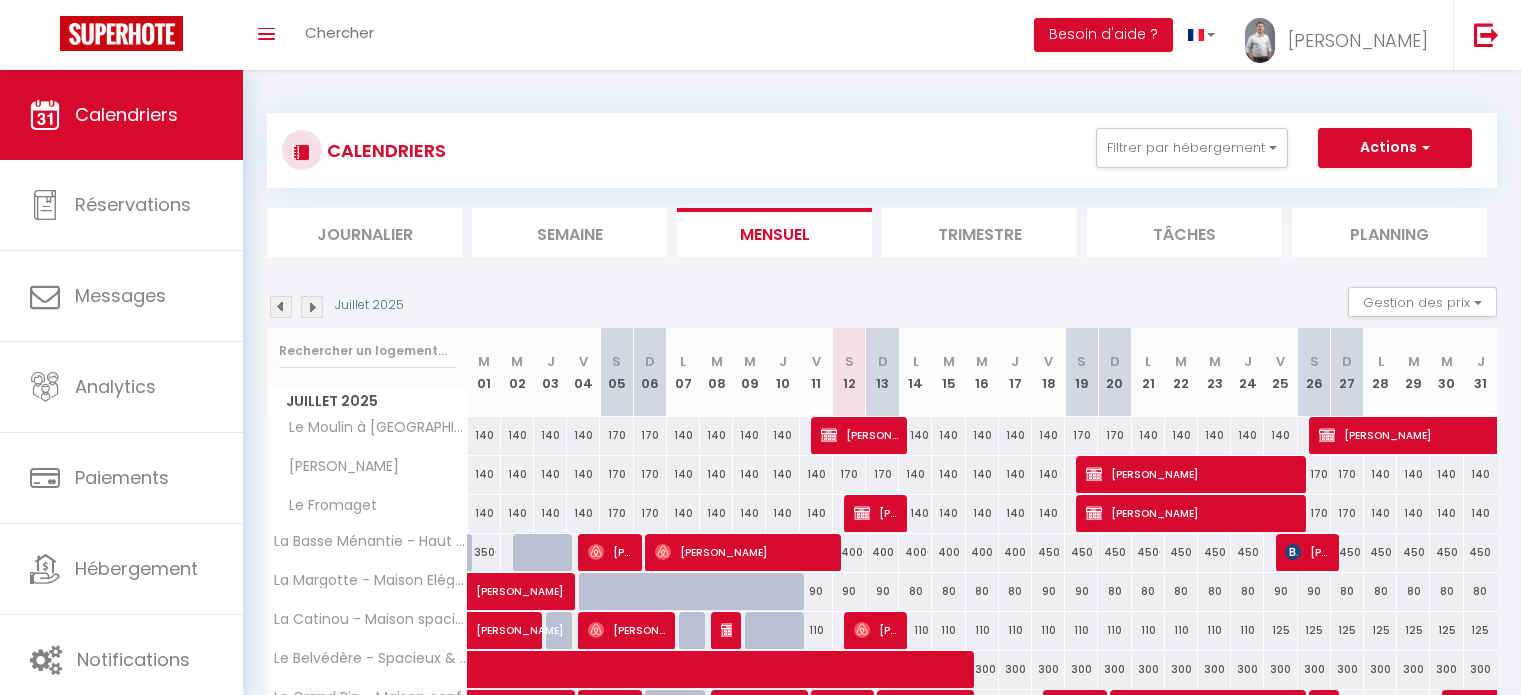 scroll, scrollTop: 240, scrollLeft: 0, axis: vertical 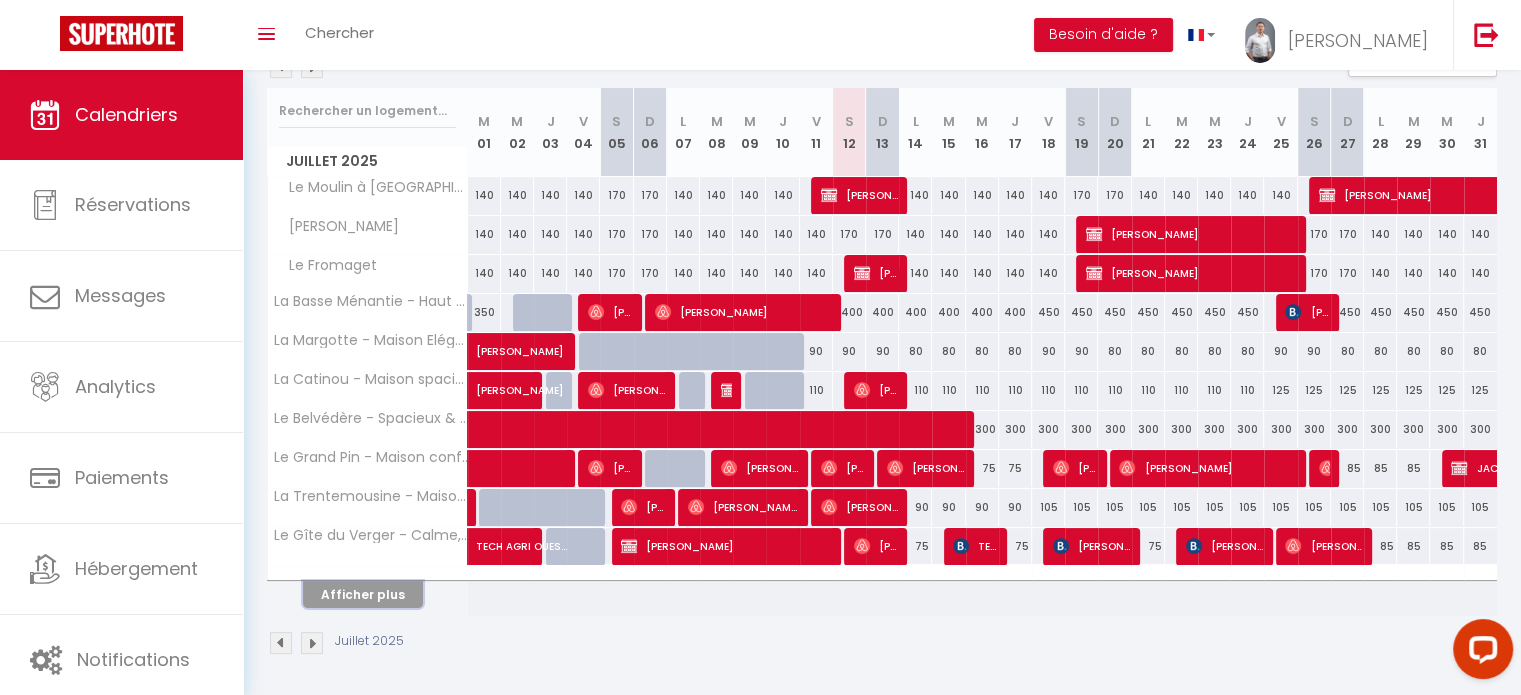 click on "Afficher plus" at bounding box center (363, 594) 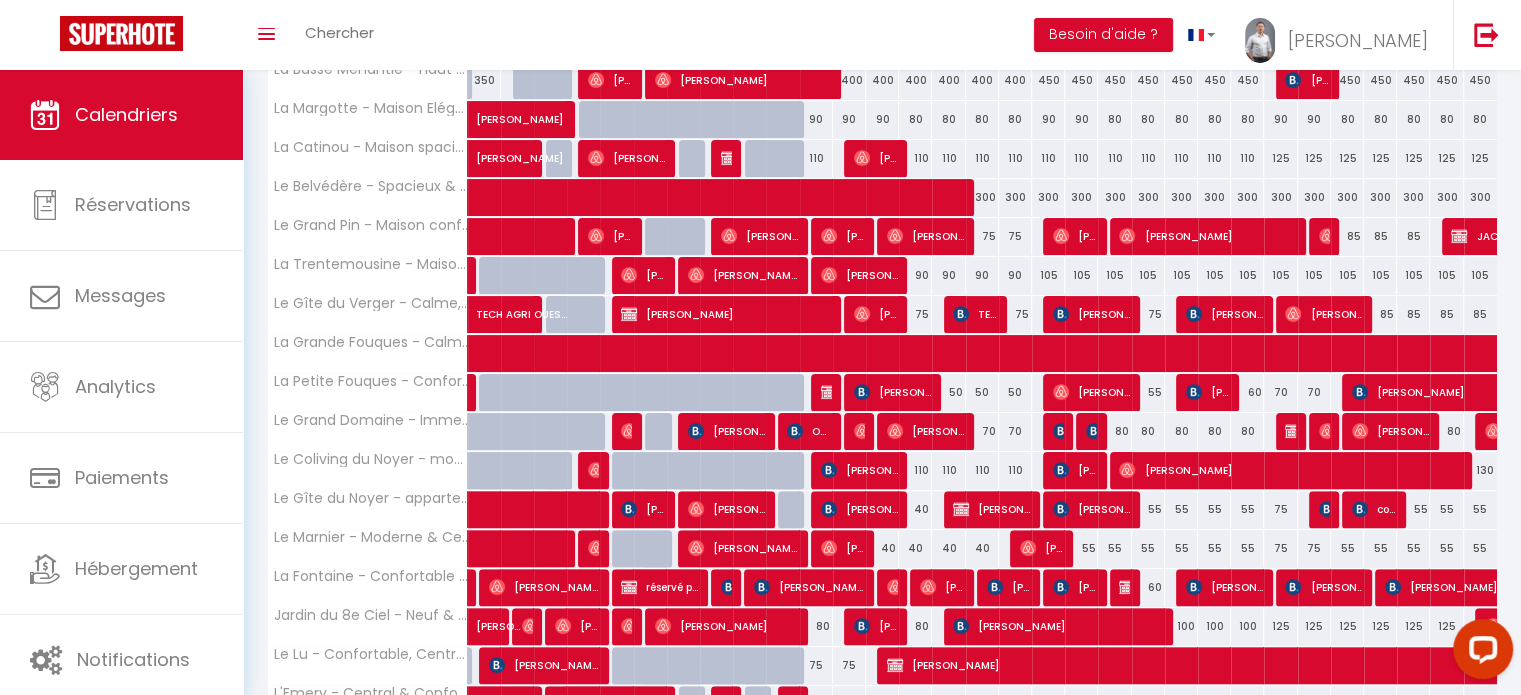 scroll, scrollTop: 628, scrollLeft: 0, axis: vertical 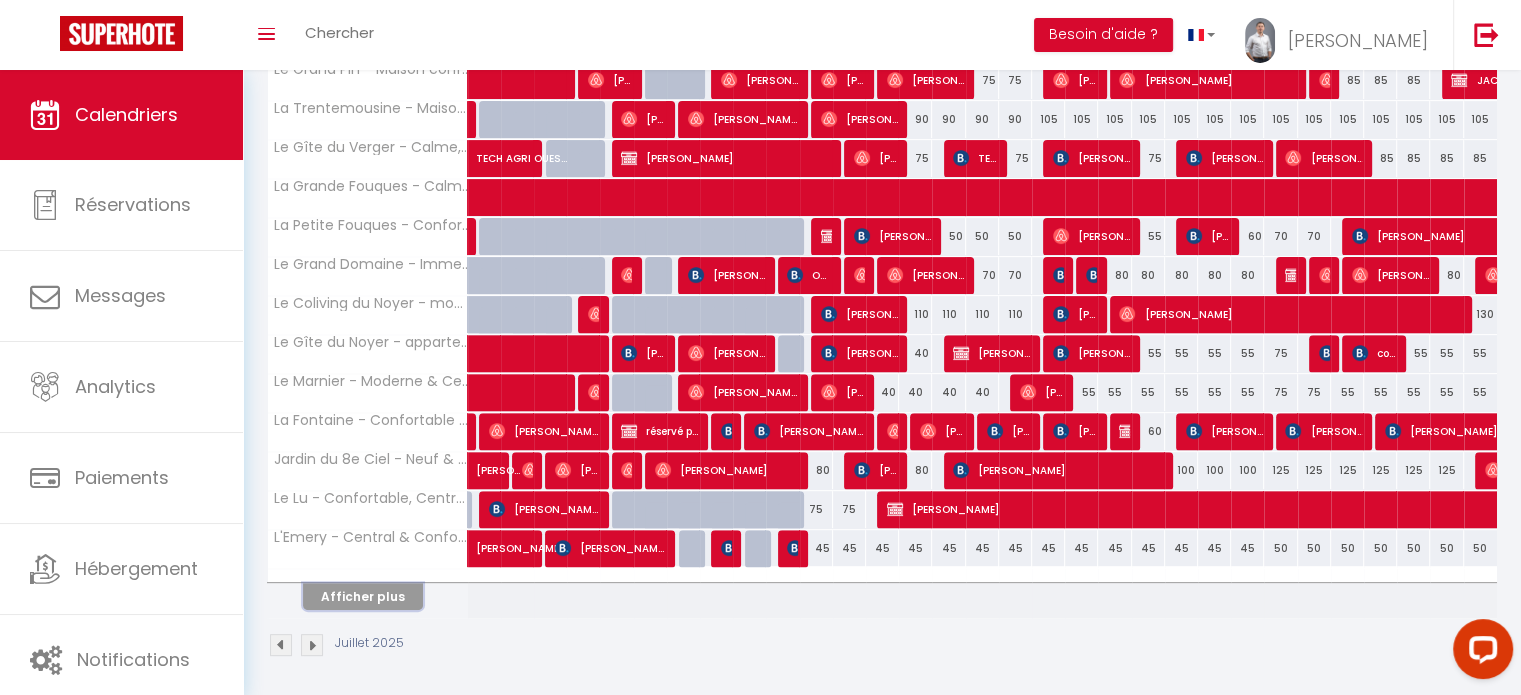 click on "Afficher plus" at bounding box center [363, 596] 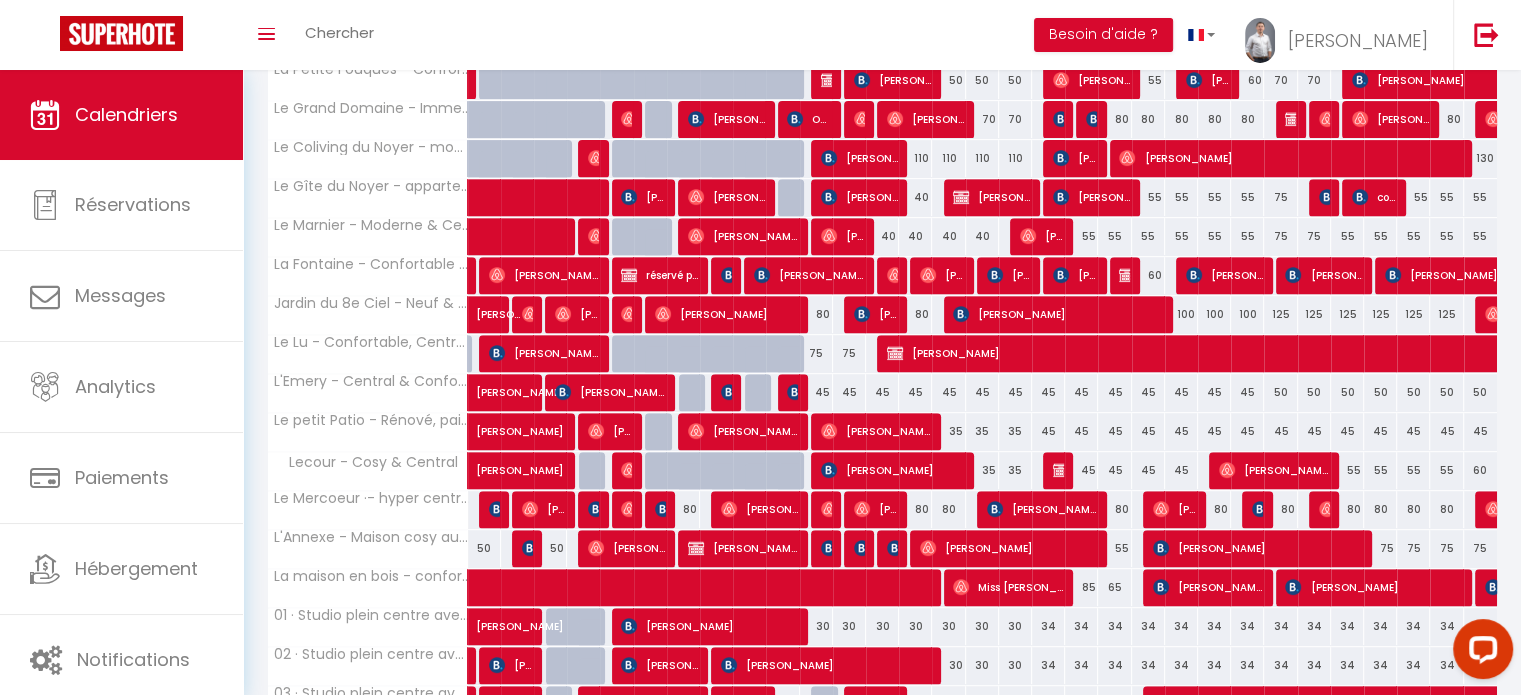 scroll, scrollTop: 1016, scrollLeft: 0, axis: vertical 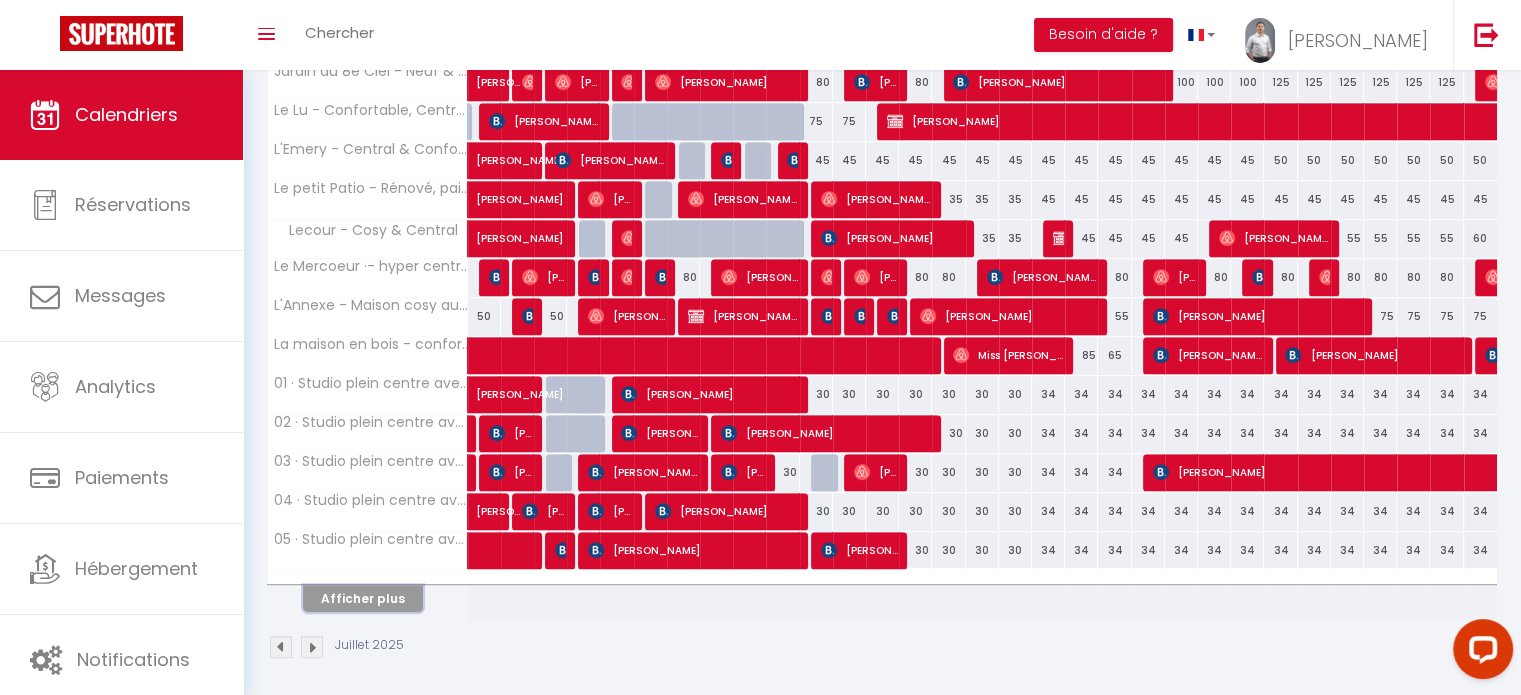 click on "Afficher plus" at bounding box center (363, 598) 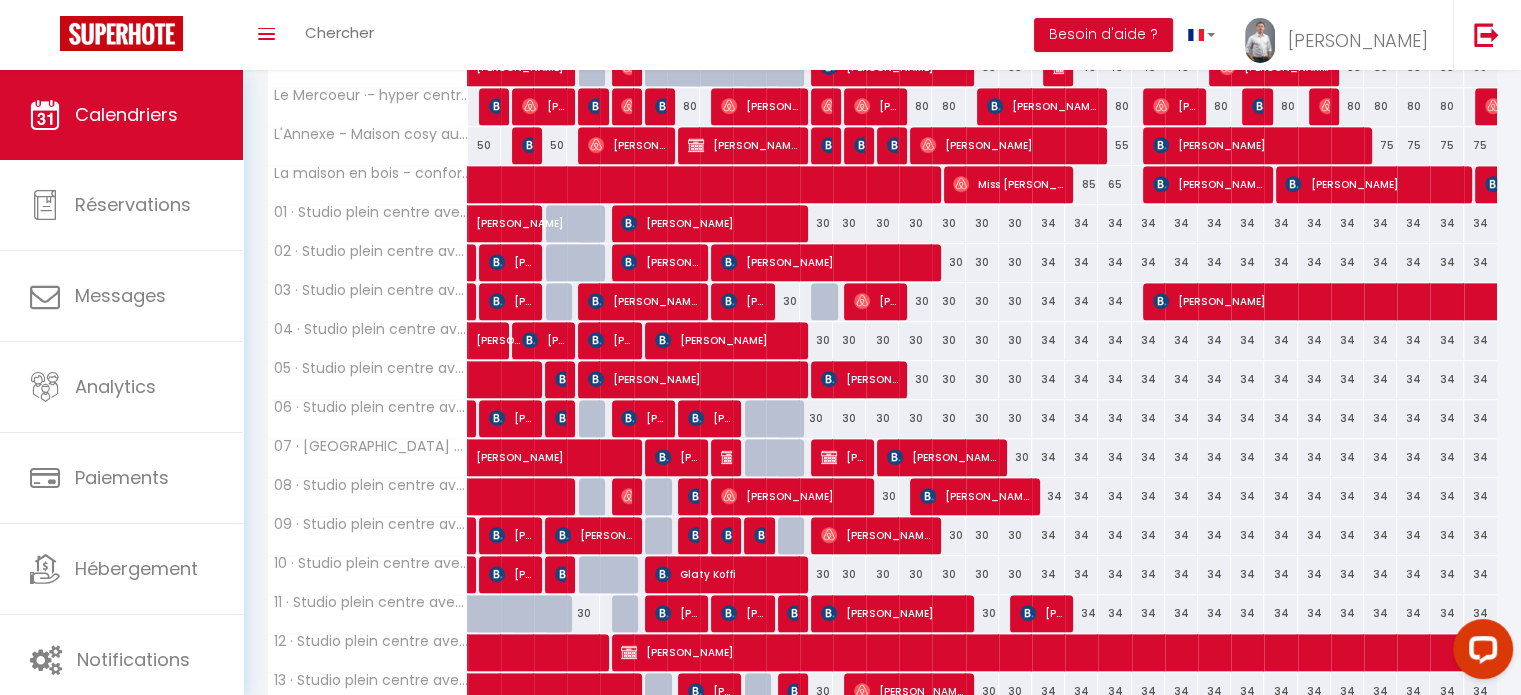 scroll, scrollTop: 1316, scrollLeft: 0, axis: vertical 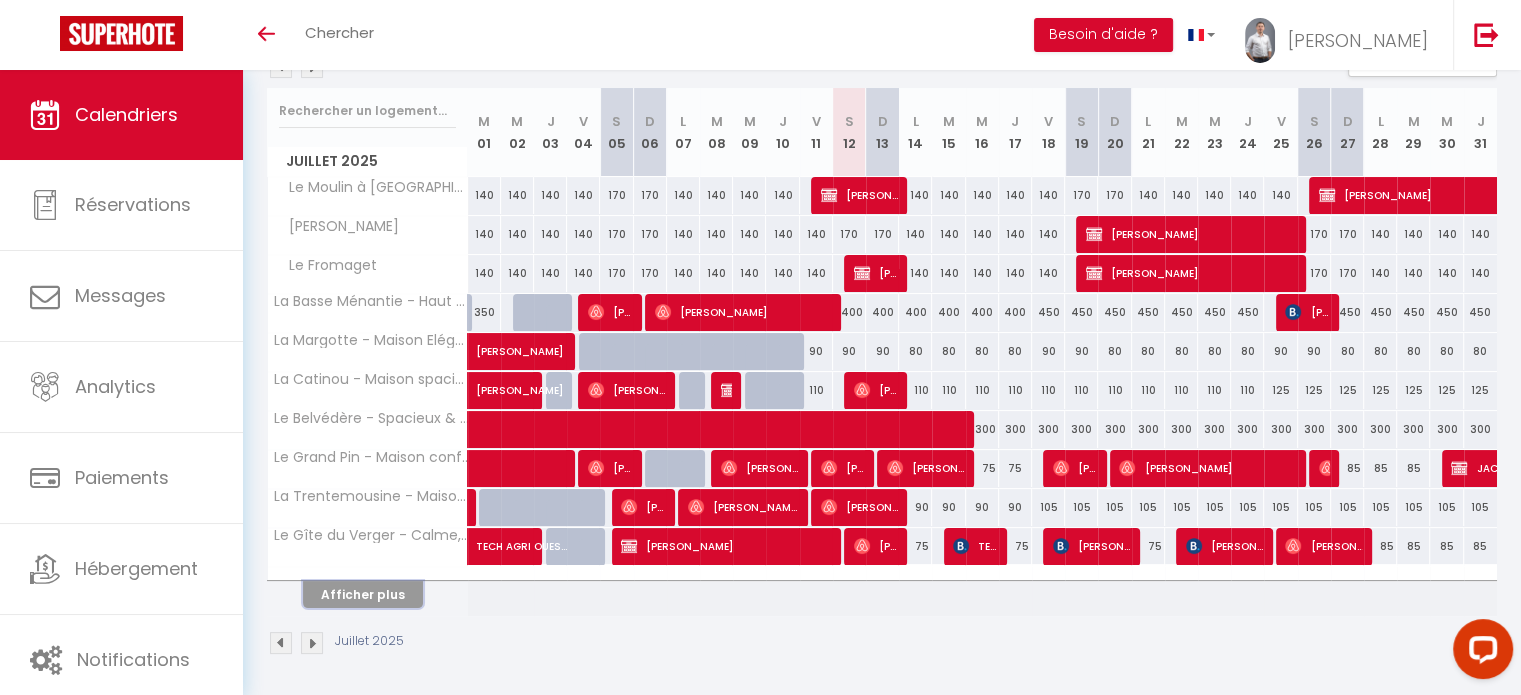 click on "Afficher plus" at bounding box center [363, 594] 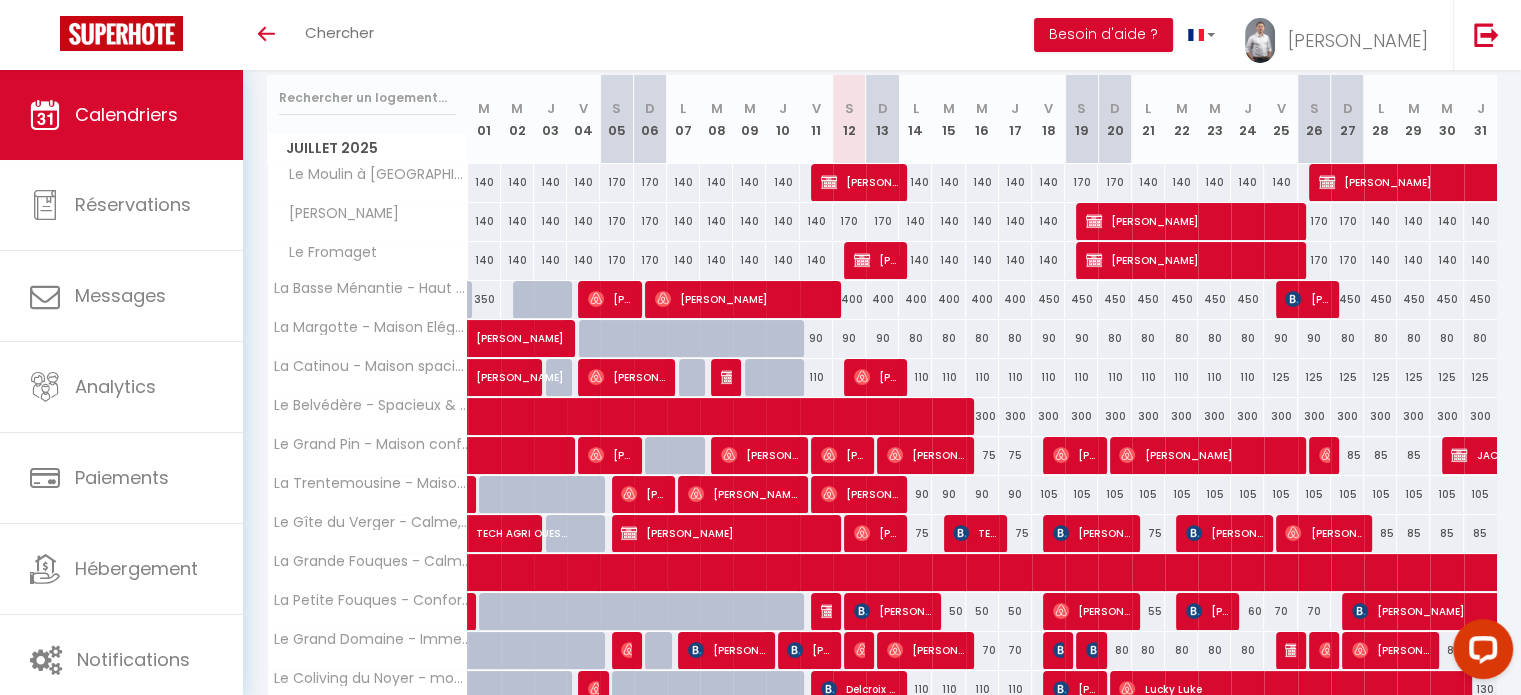 scroll, scrollTop: 628, scrollLeft: 0, axis: vertical 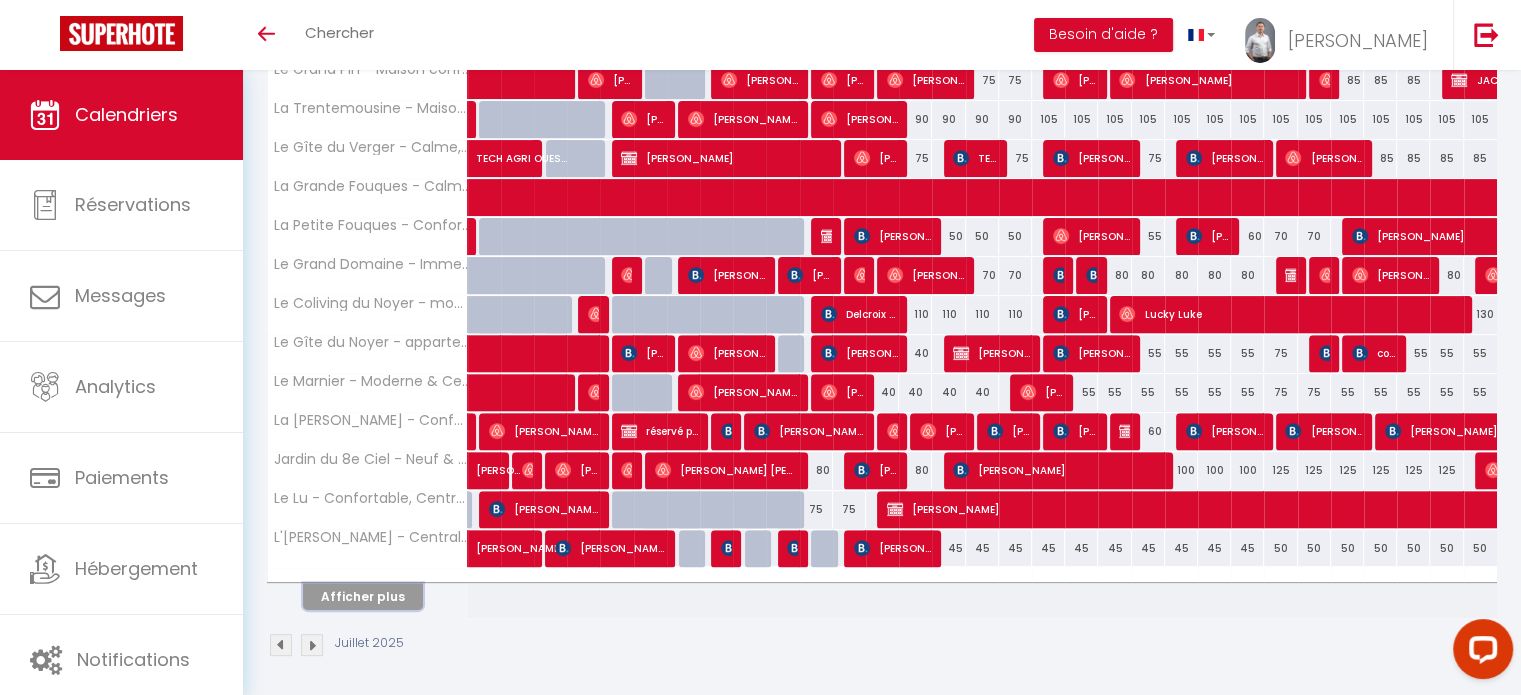 click on "Afficher plus" at bounding box center (363, 596) 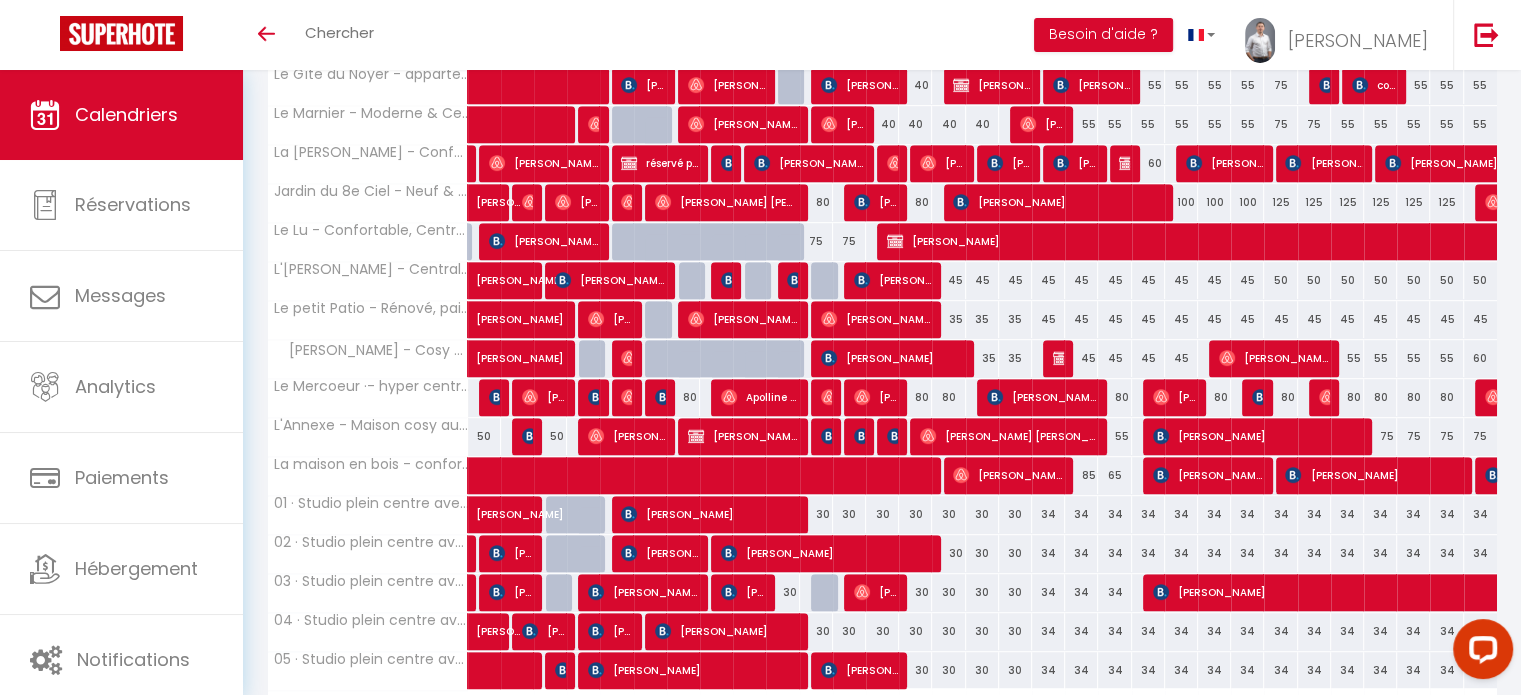 scroll, scrollTop: 1016, scrollLeft: 0, axis: vertical 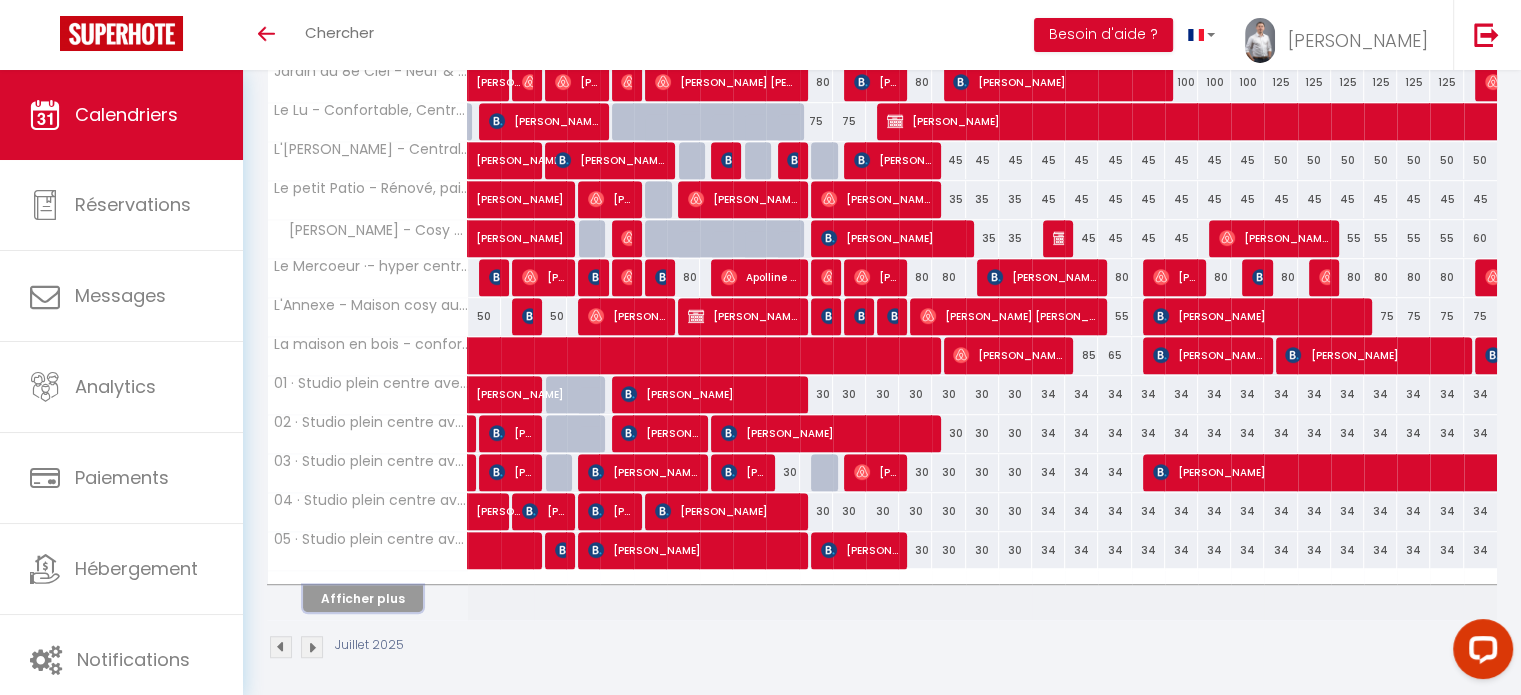 click on "Afficher plus" at bounding box center (363, 598) 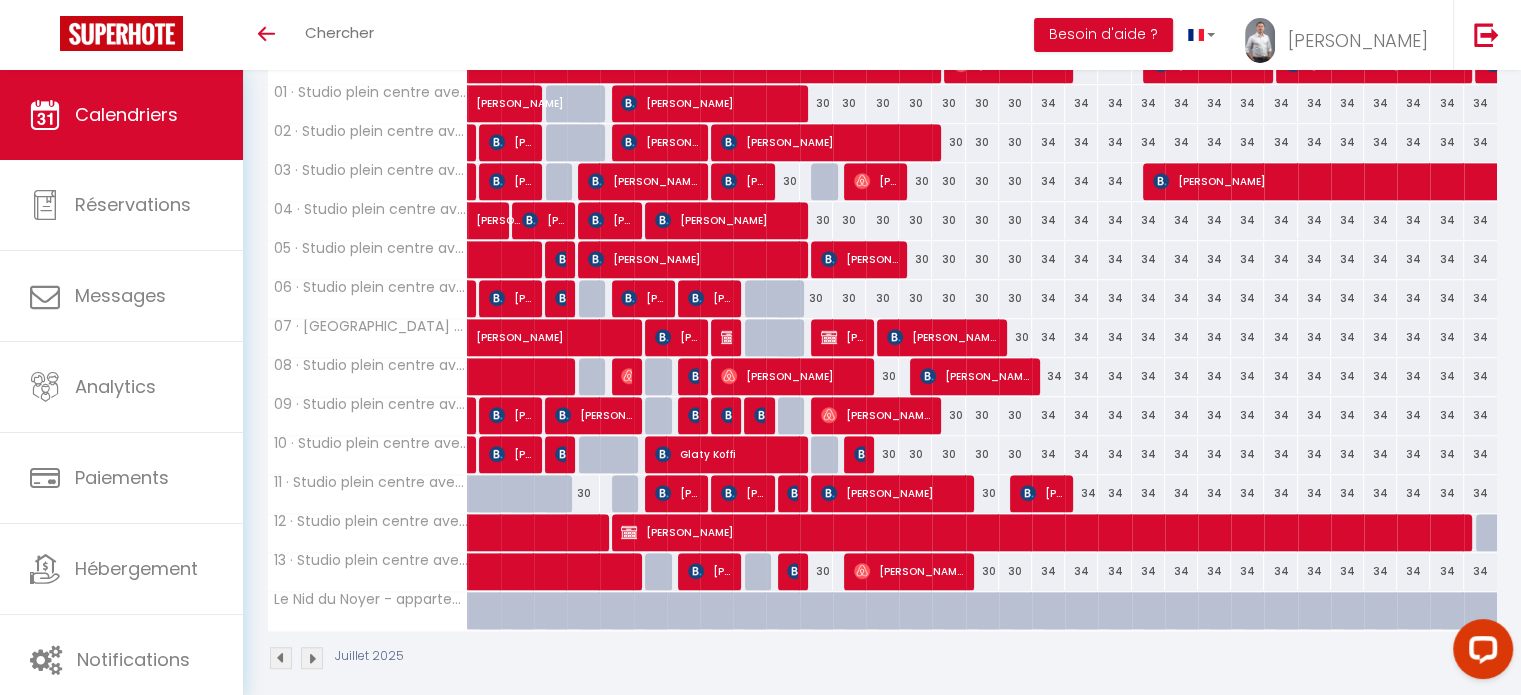 scroll, scrollTop: 1316, scrollLeft: 0, axis: vertical 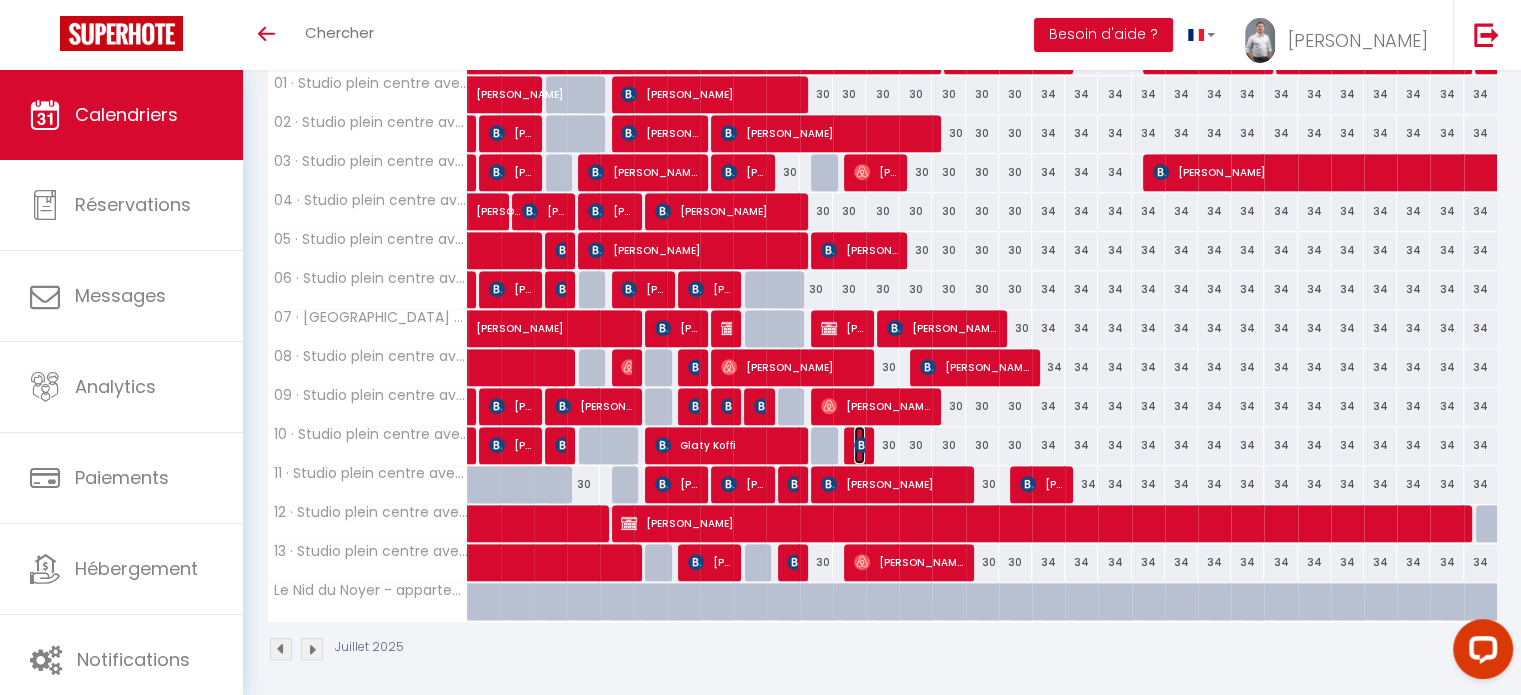 click at bounding box center (862, 445) 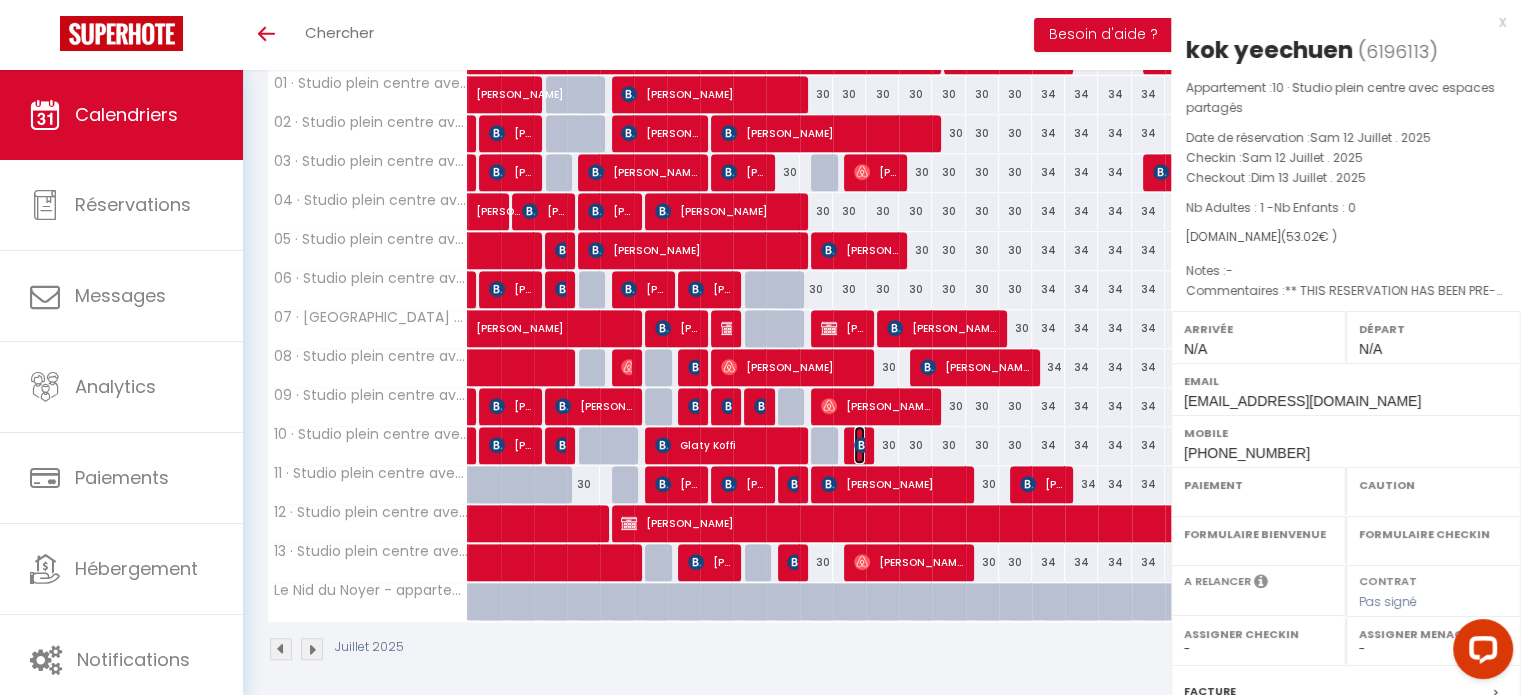 select on "OK" 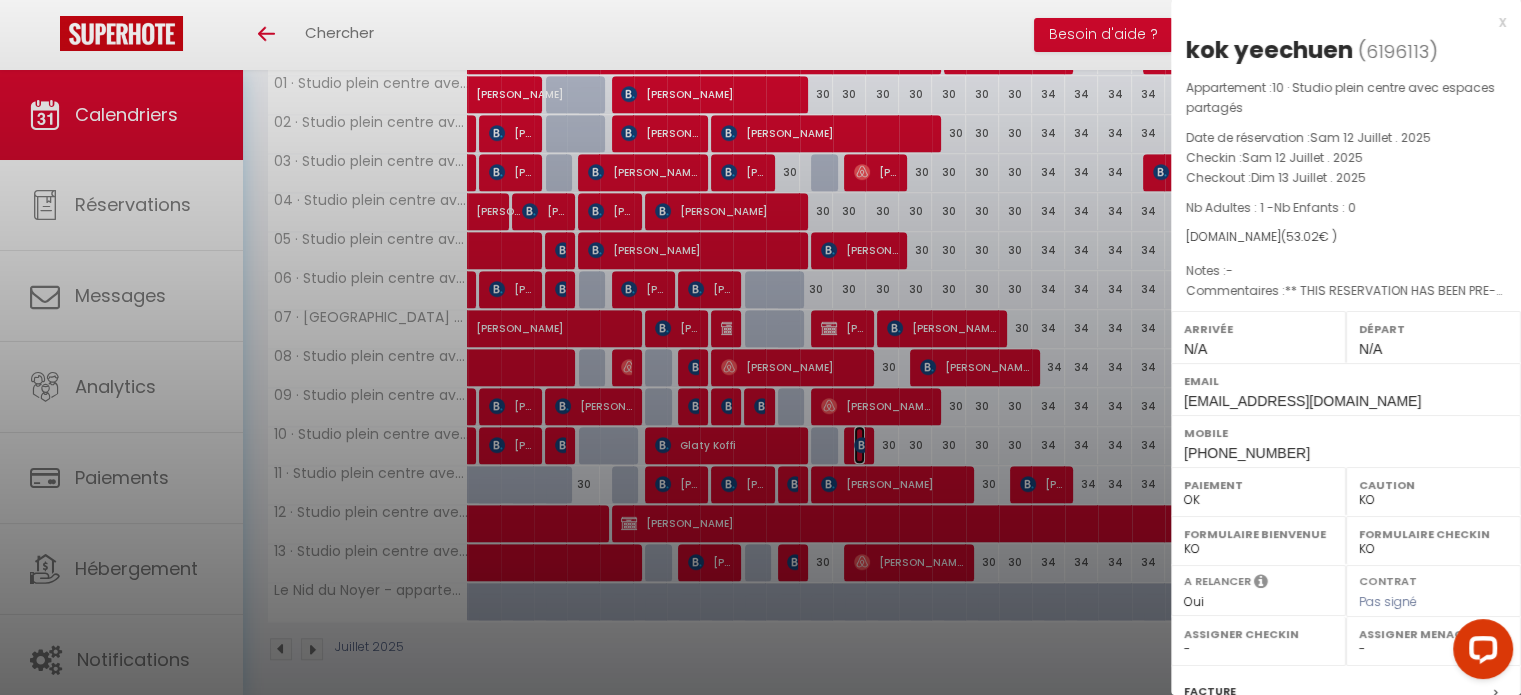 select on "31603" 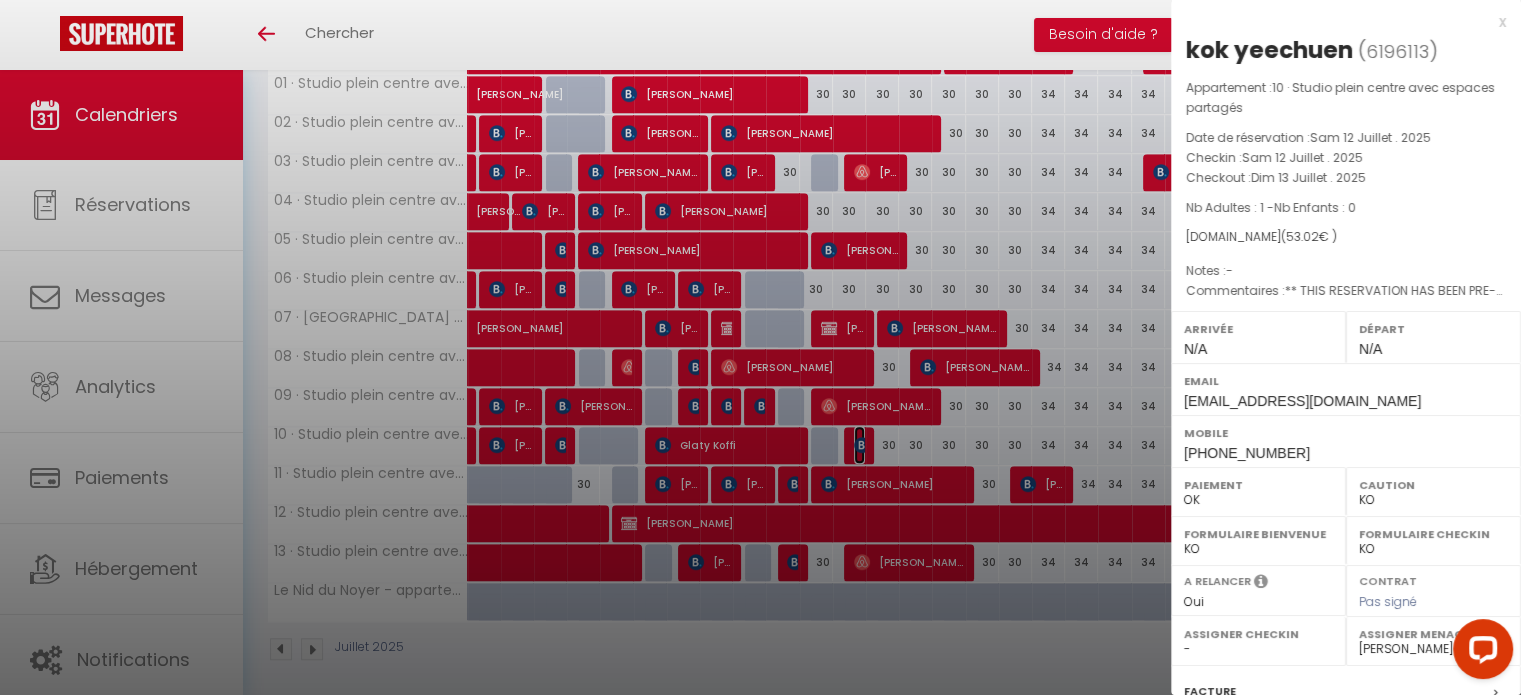 scroll, scrollTop: 253, scrollLeft: 0, axis: vertical 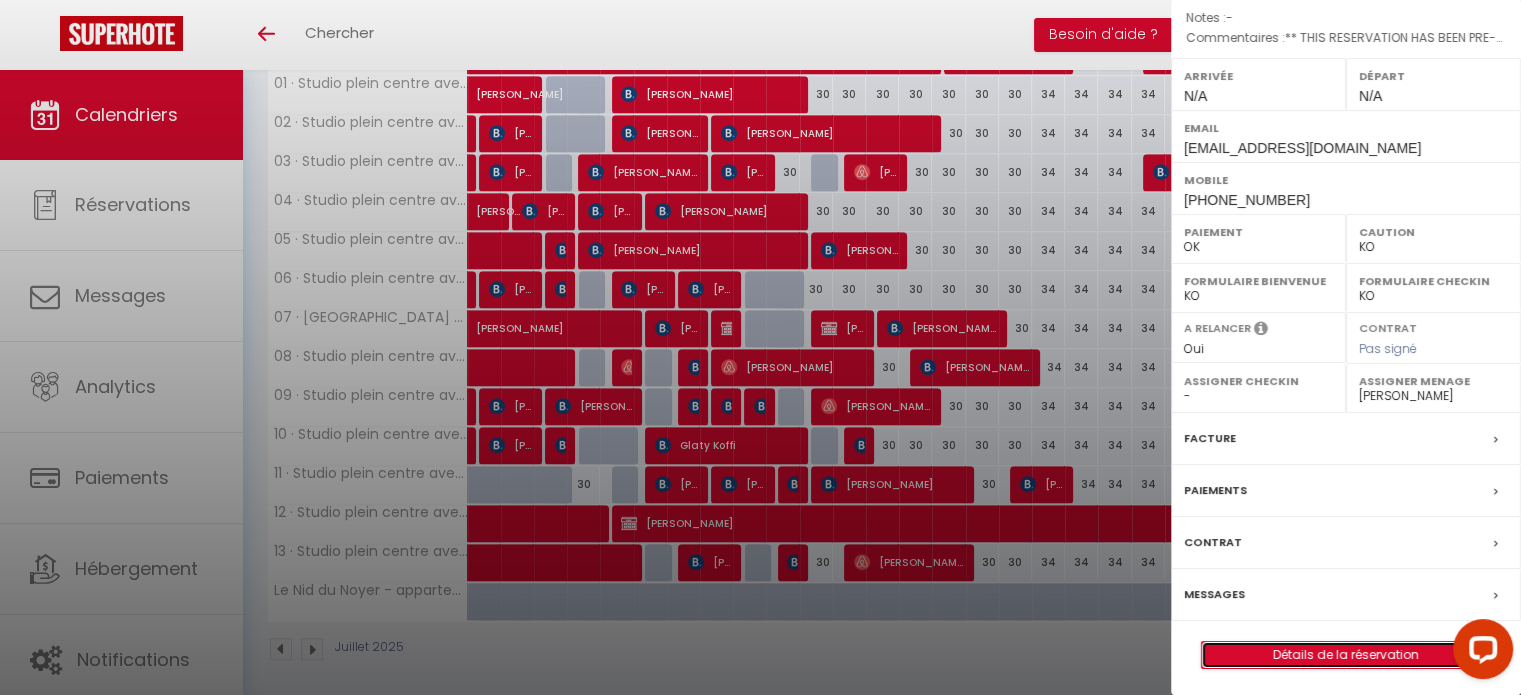 click on "Détails de la réservation" at bounding box center (1346, 655) 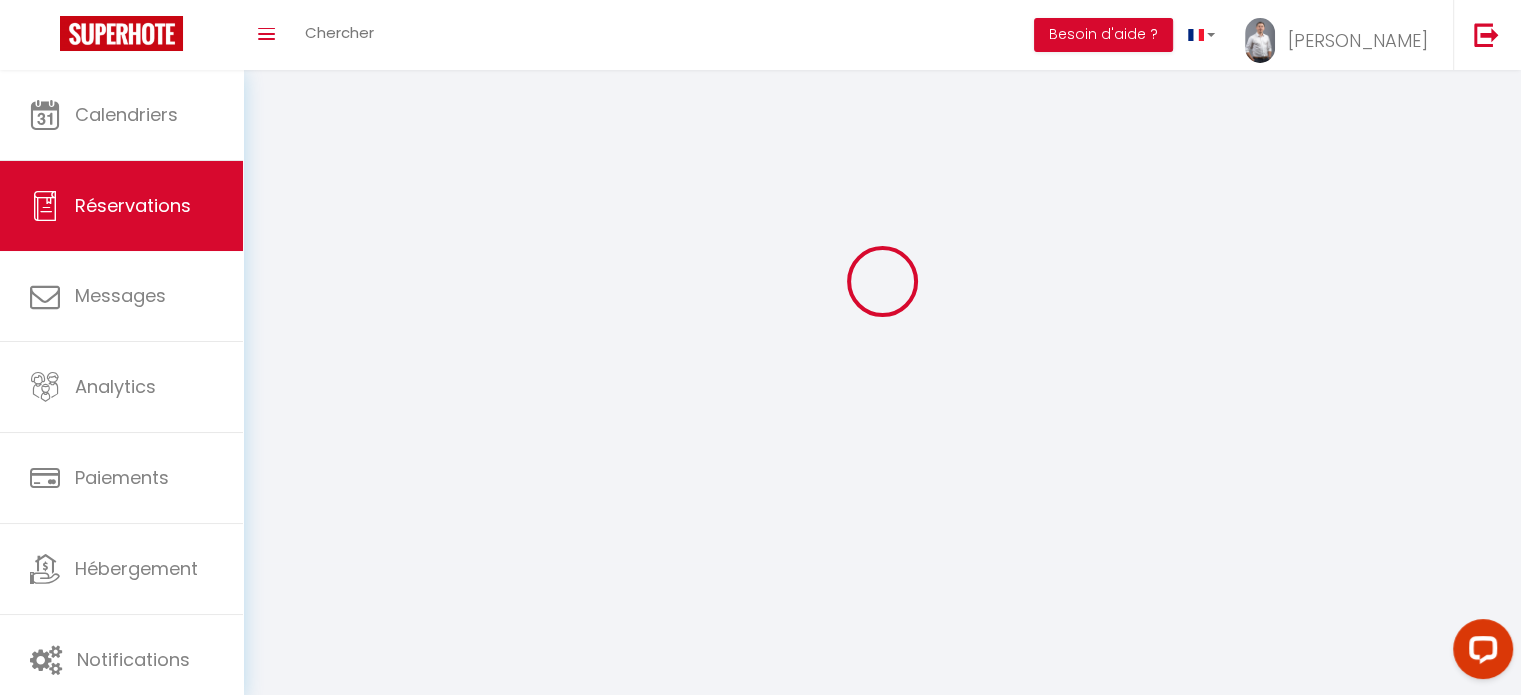 scroll, scrollTop: 0, scrollLeft: 0, axis: both 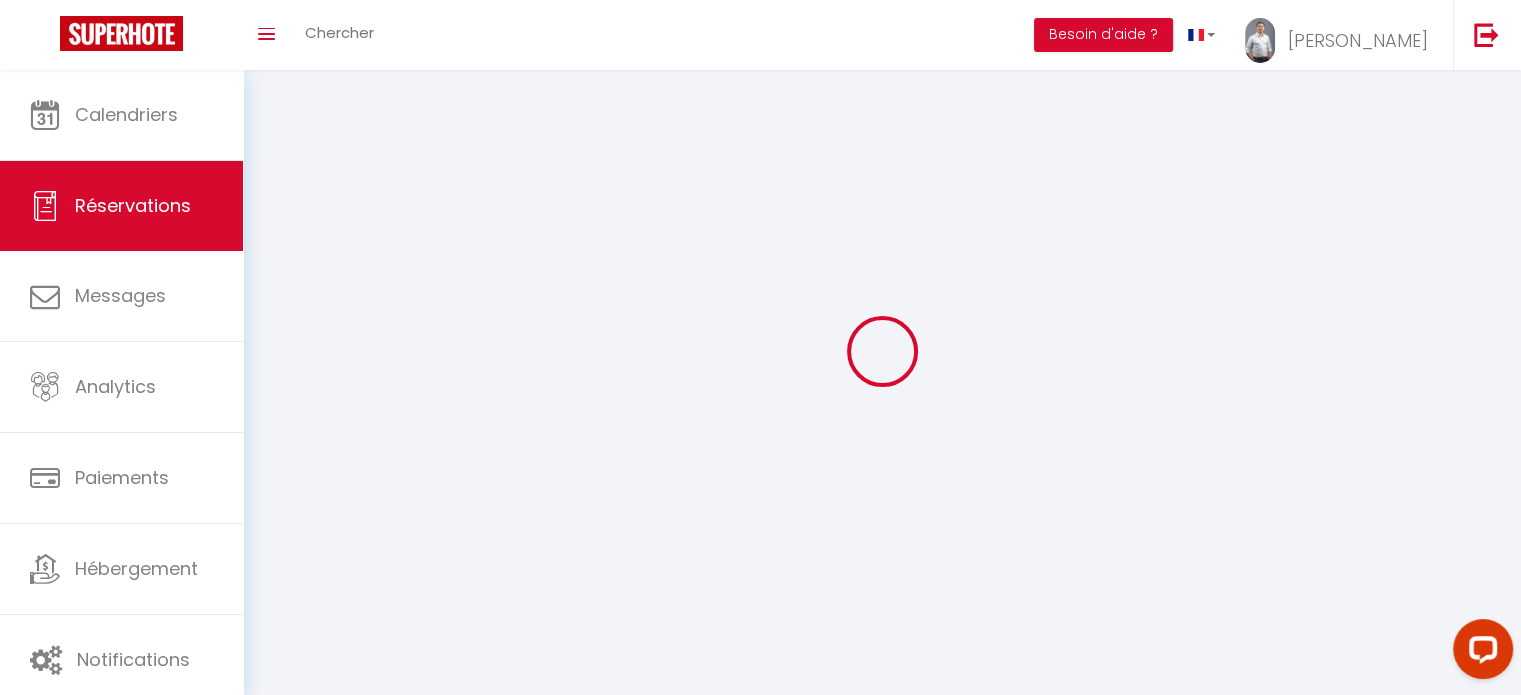 type on "kok" 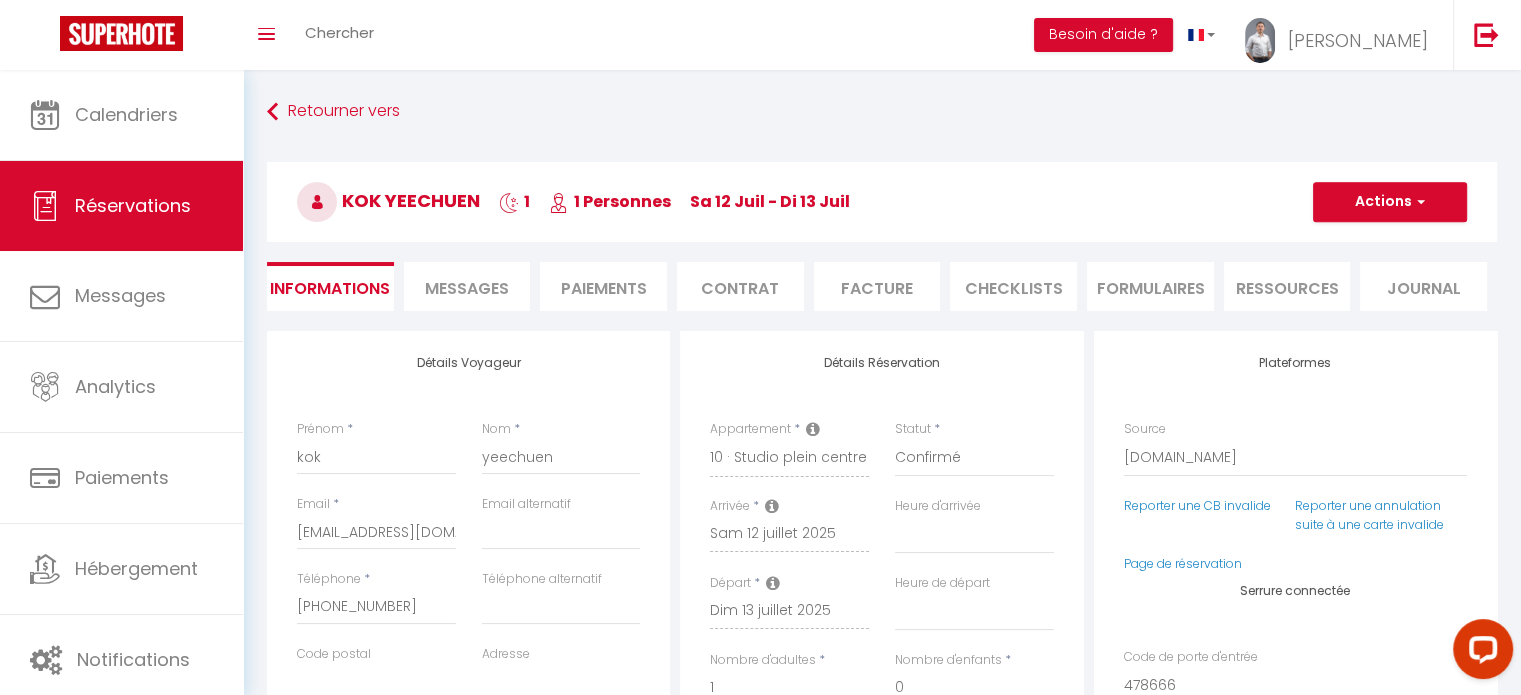 type on "19" 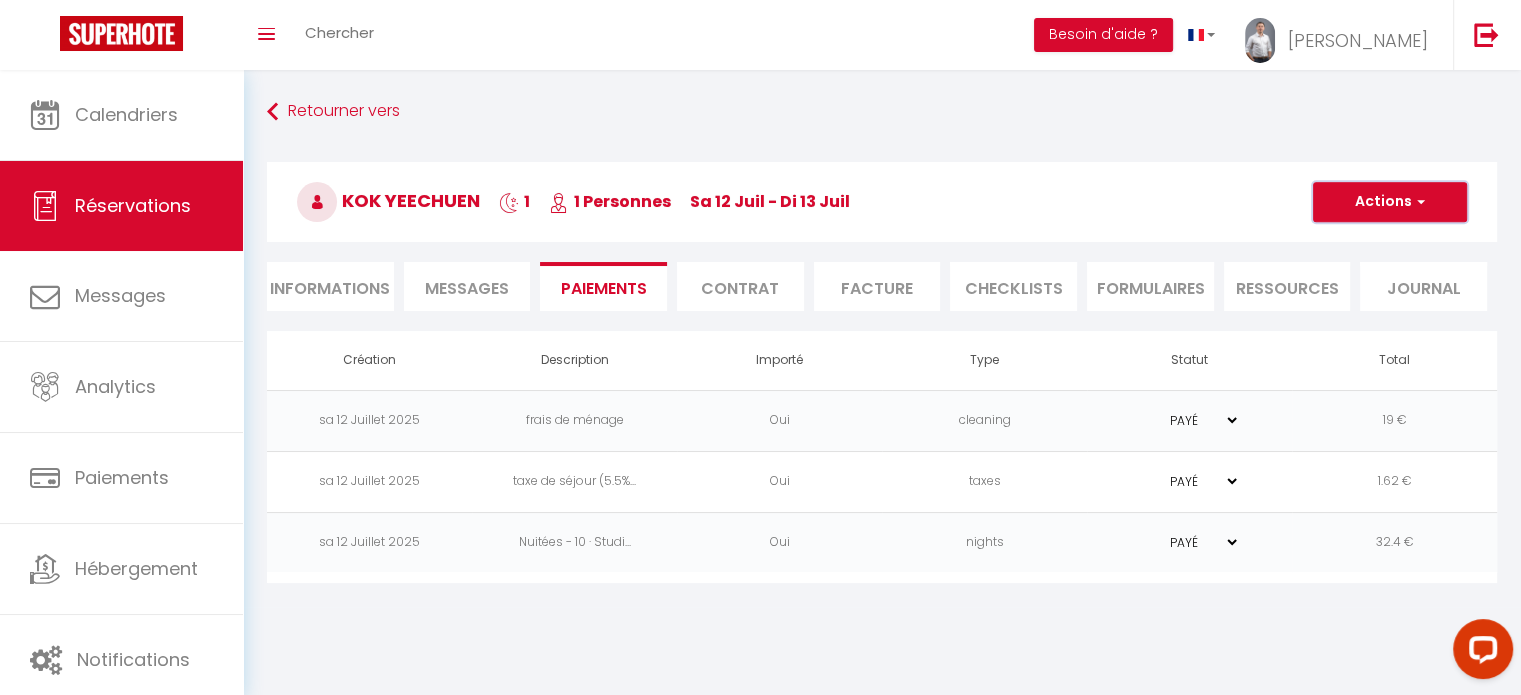 click on "Actions" at bounding box center (1390, 202) 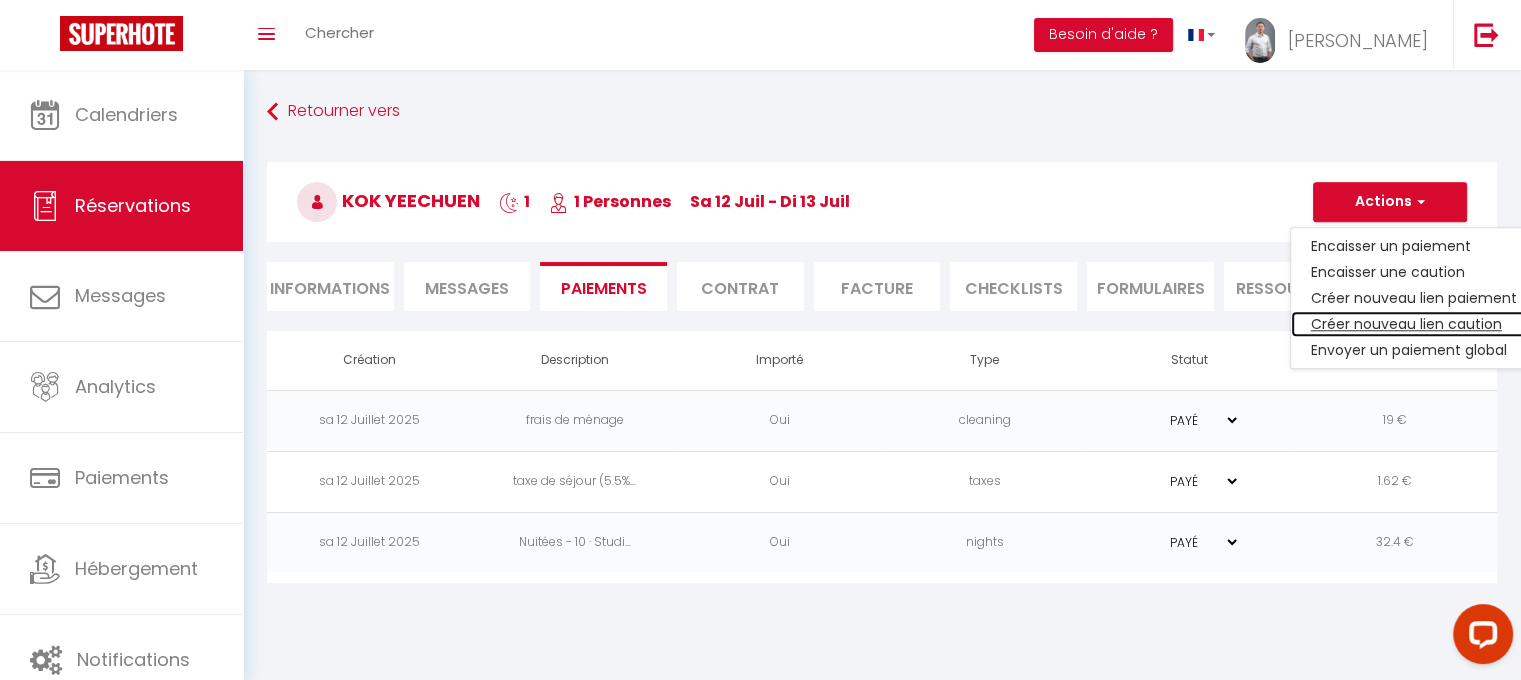 click on "Créer nouveau lien caution" at bounding box center [1414, 324] 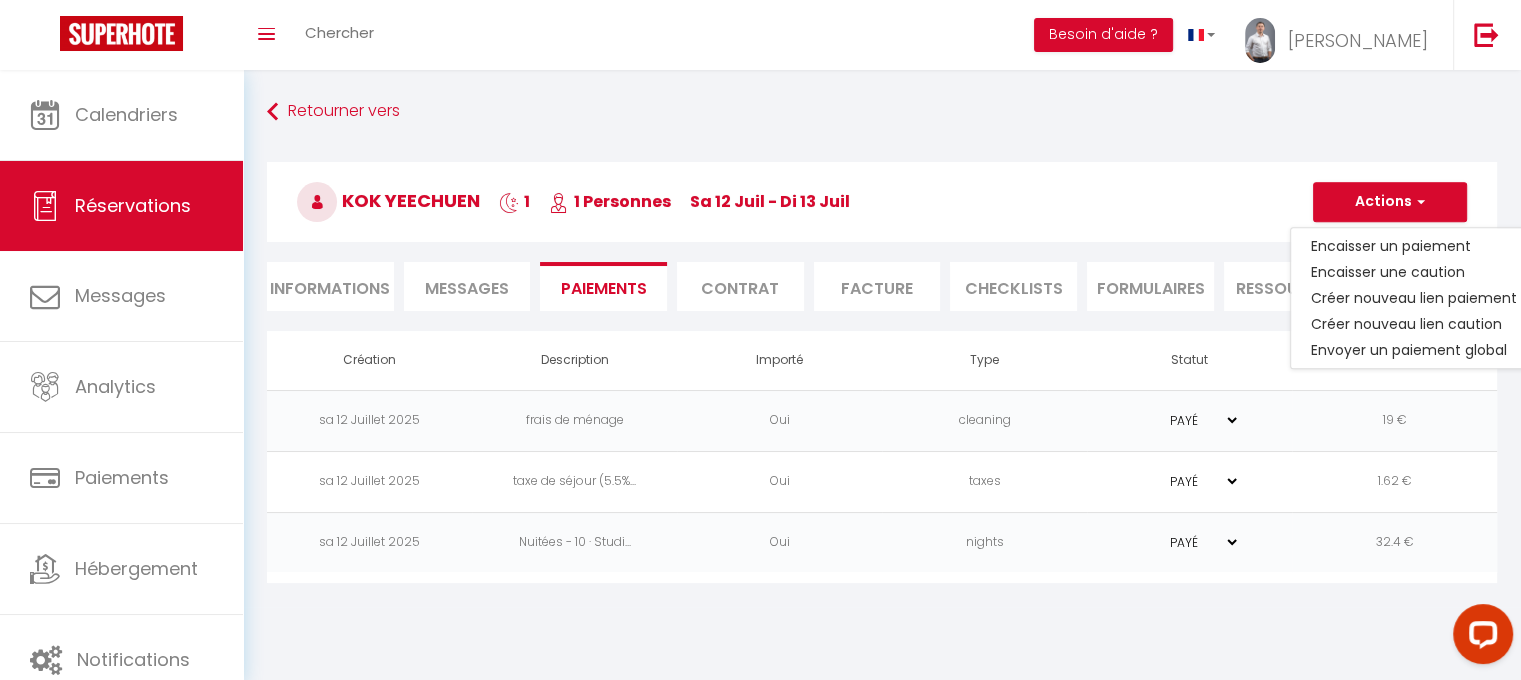 select on "nights" 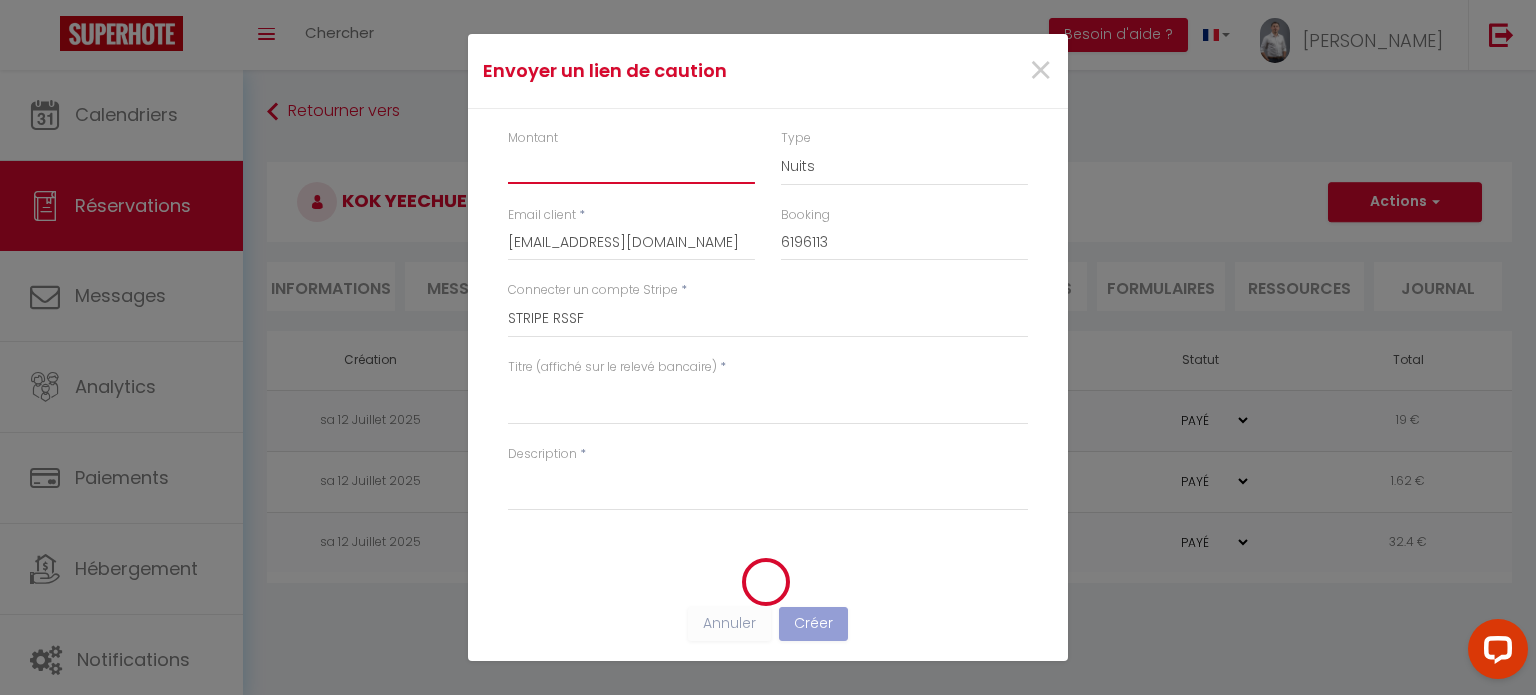 click on "Montant" at bounding box center [631, 166] 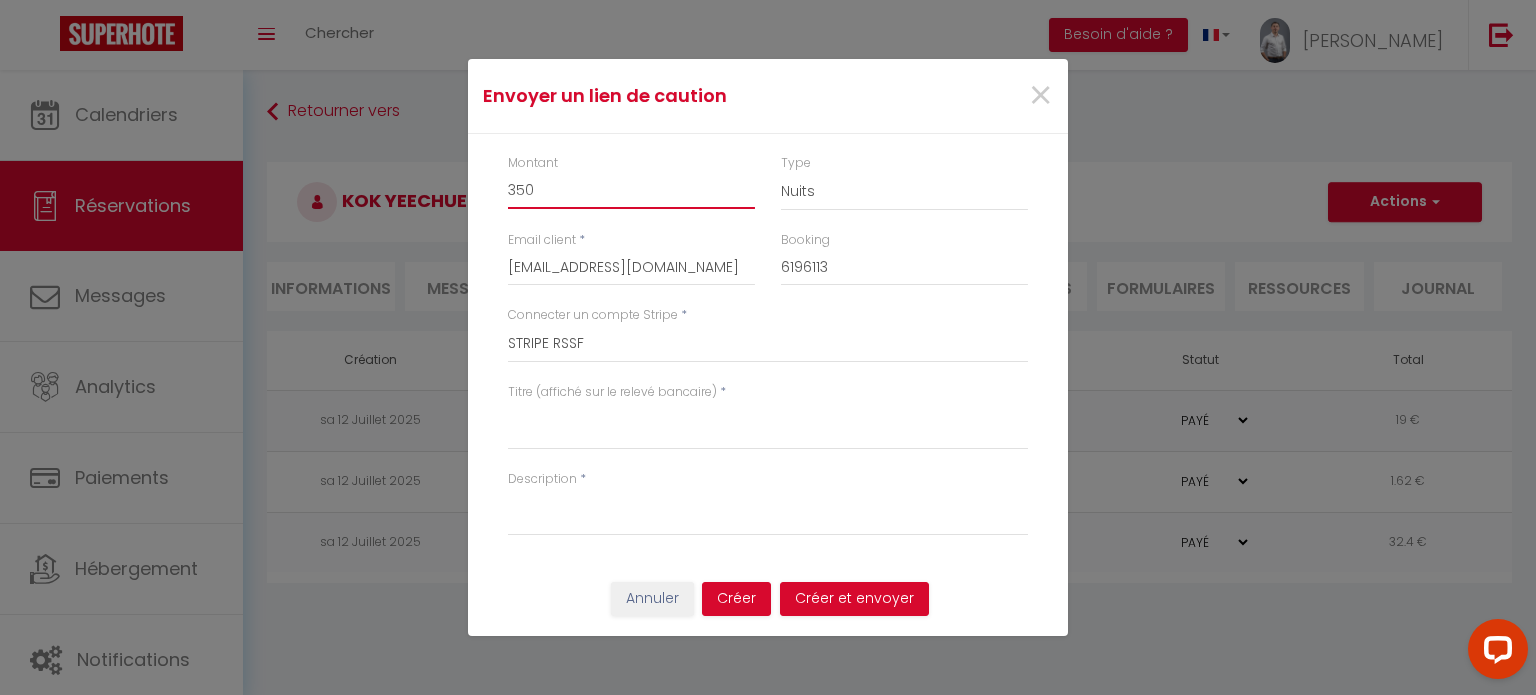 type on "350" 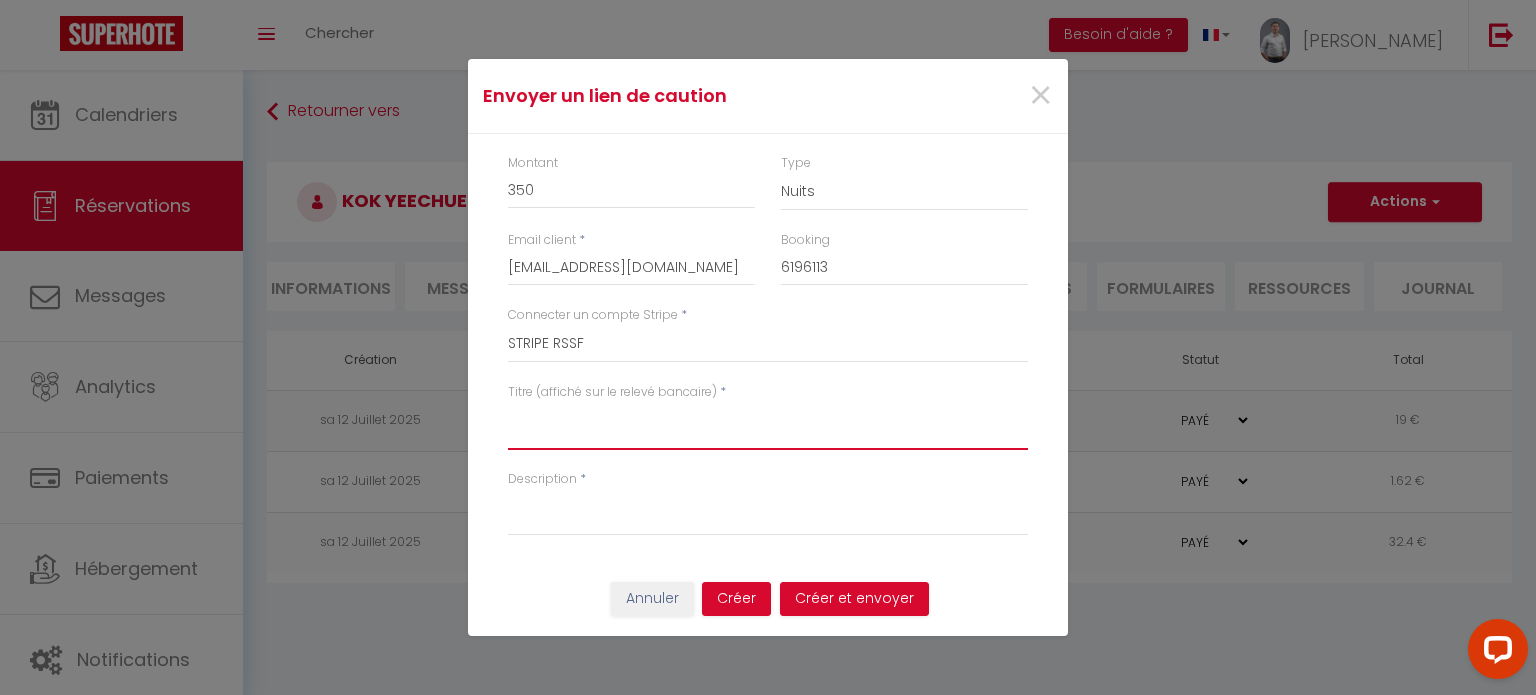 click on "Titre (affiché sur le relevé bancaire)" at bounding box center (768, 426) 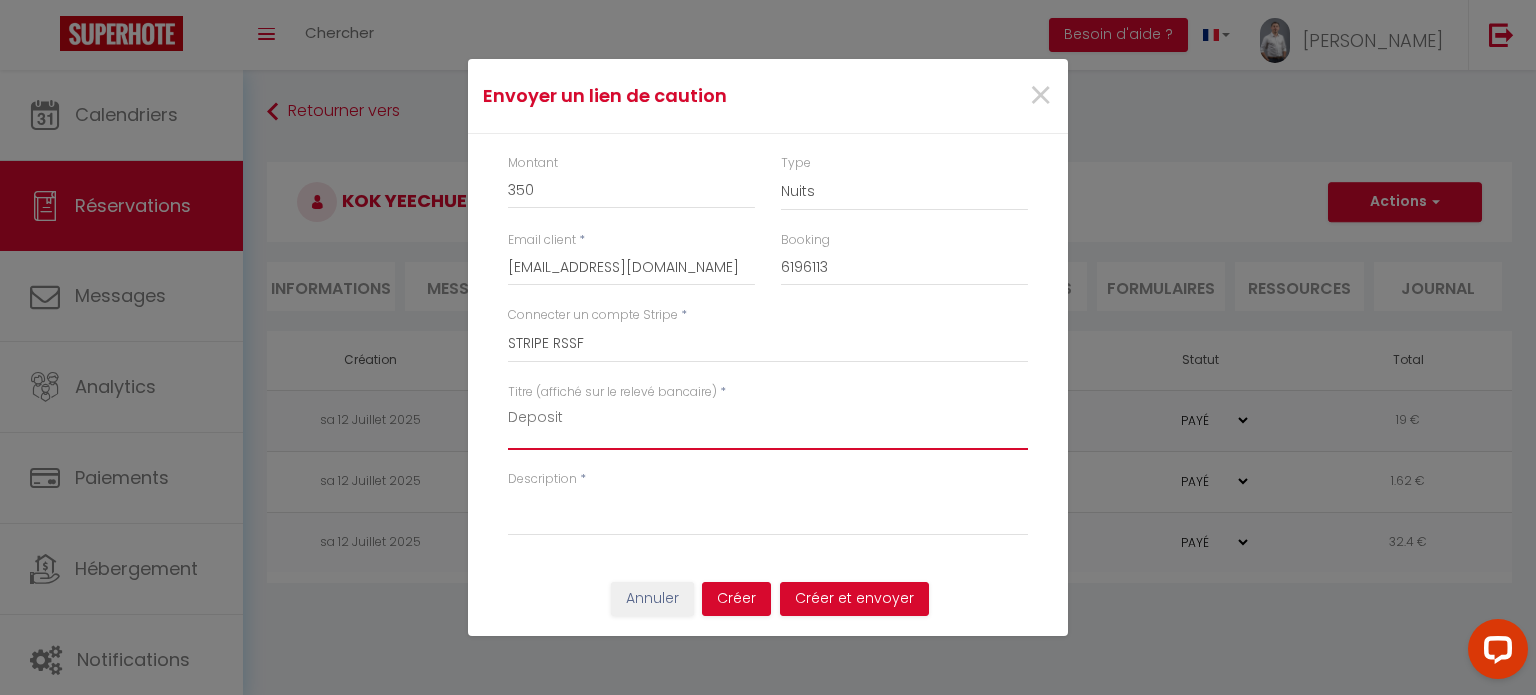 drag, startPoint x: 664, startPoint y: 436, endPoint x: 423, endPoint y: 407, distance: 242.73854 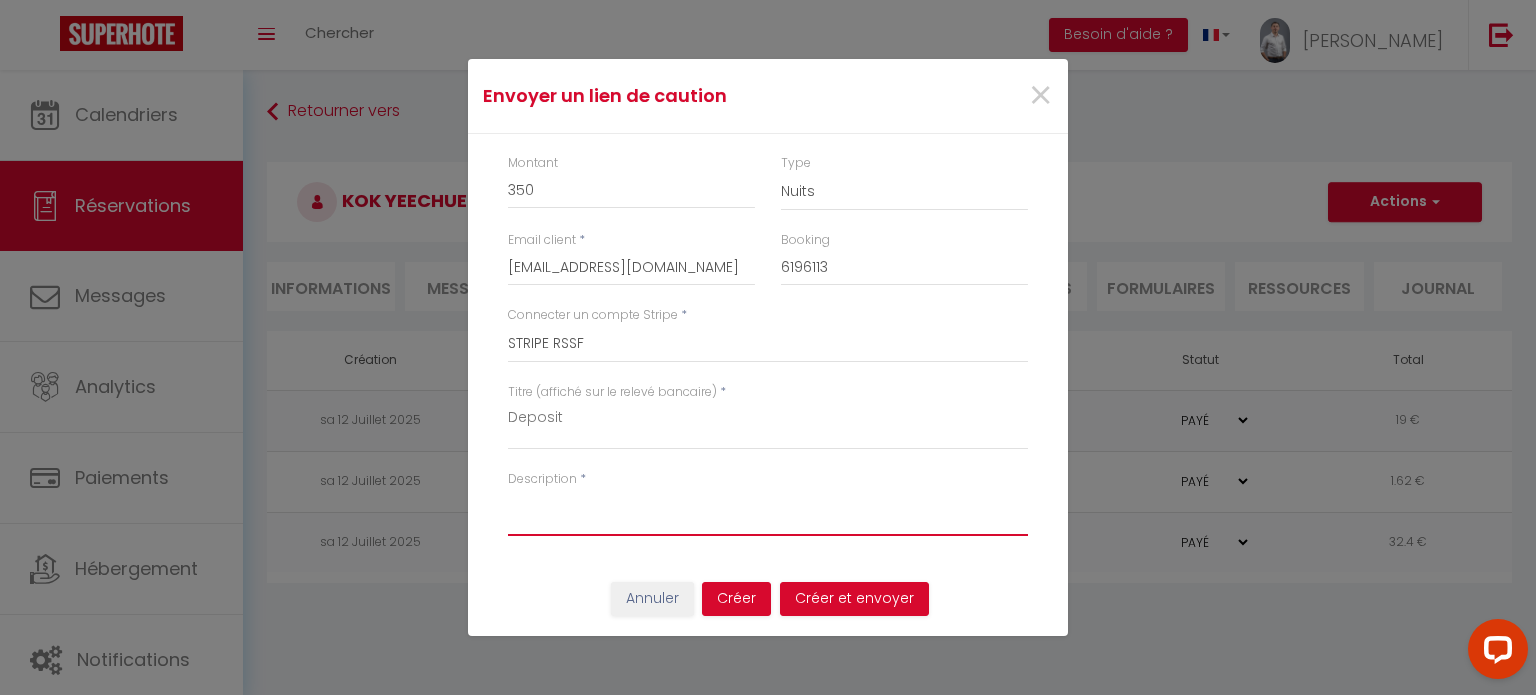 click on "Description" at bounding box center (768, 512) 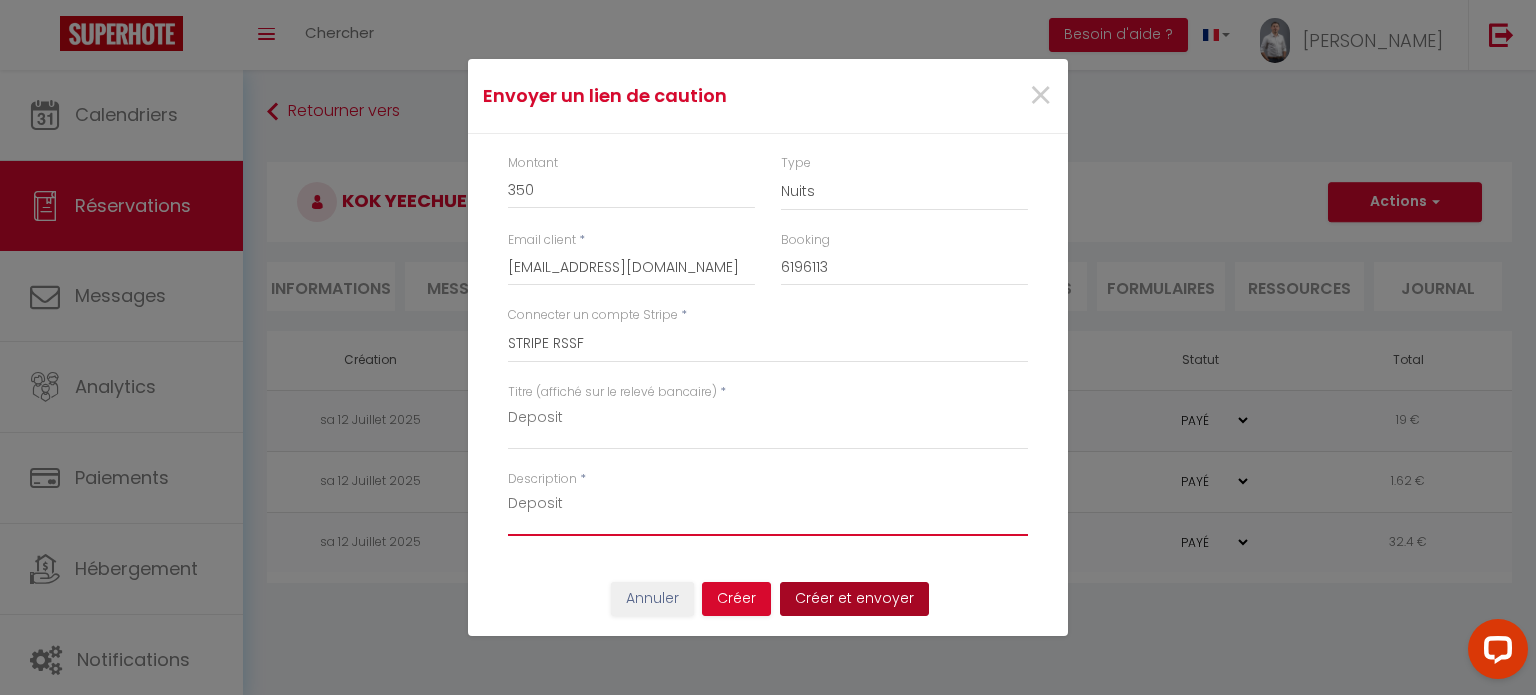 type on "Deposit" 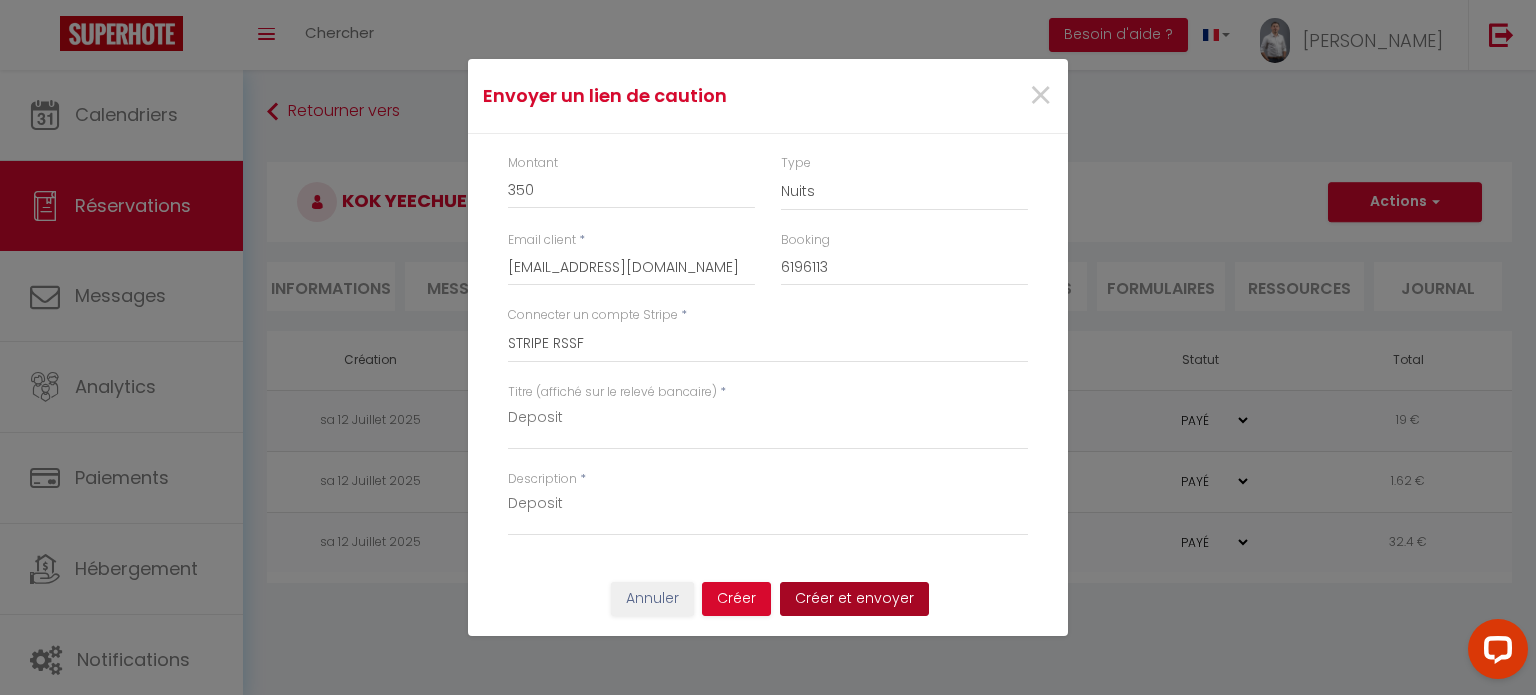 click on "Créer et envoyer" at bounding box center (854, 599) 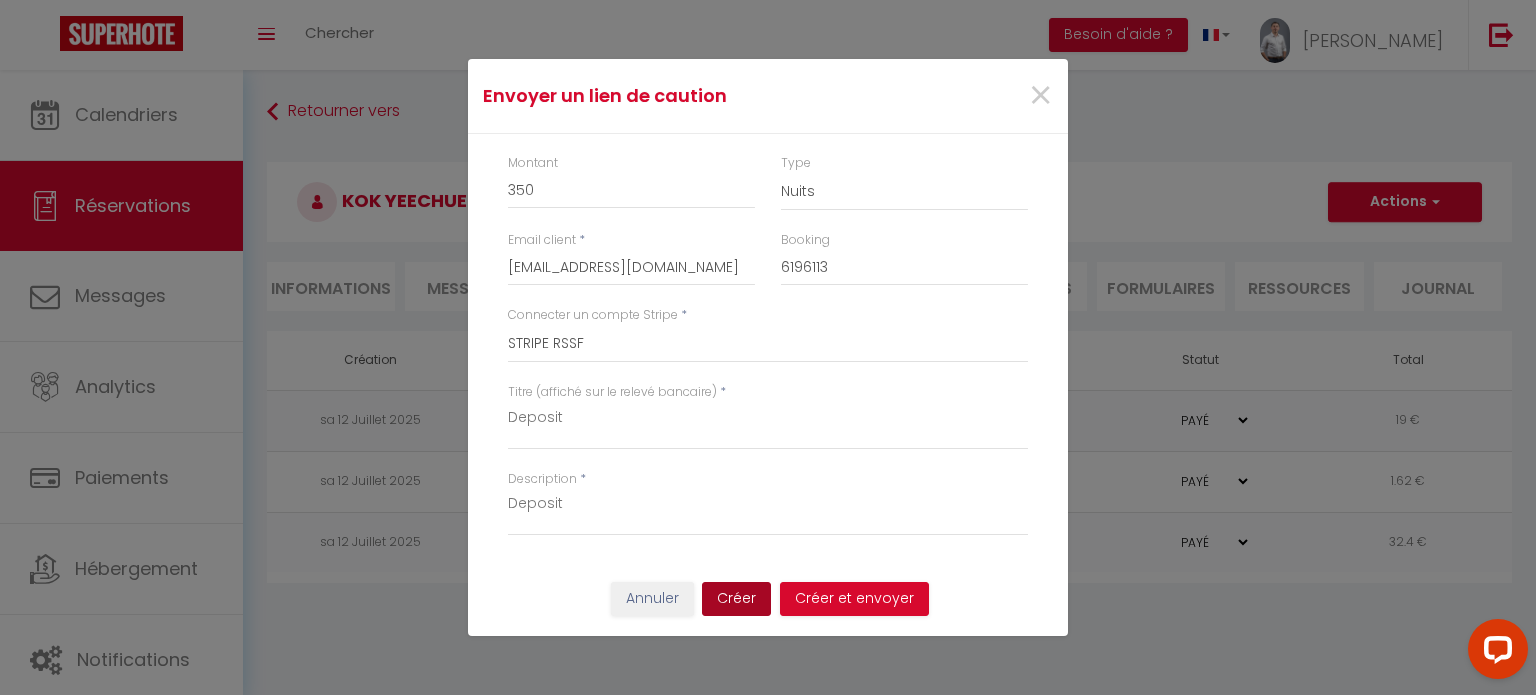 click on "Créer" at bounding box center (736, 599) 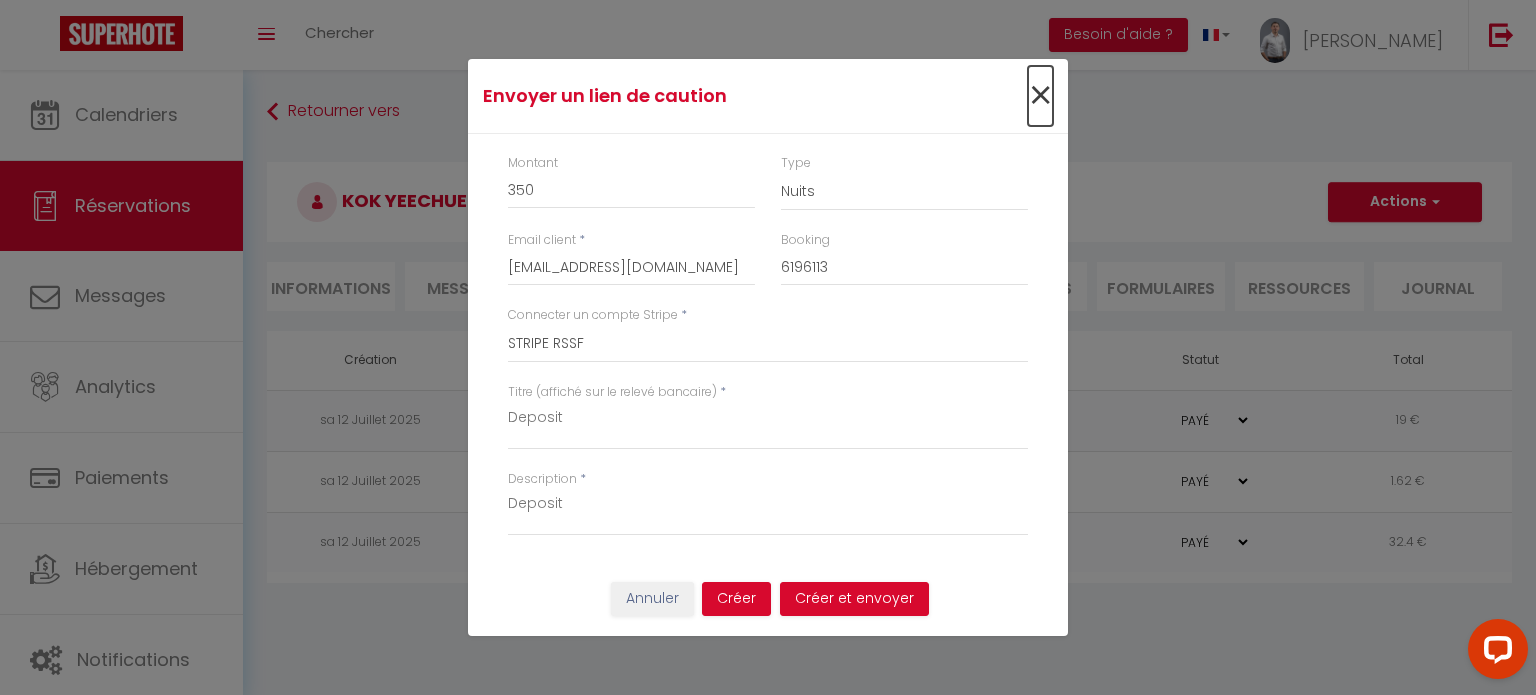 click on "×" at bounding box center (1040, 96) 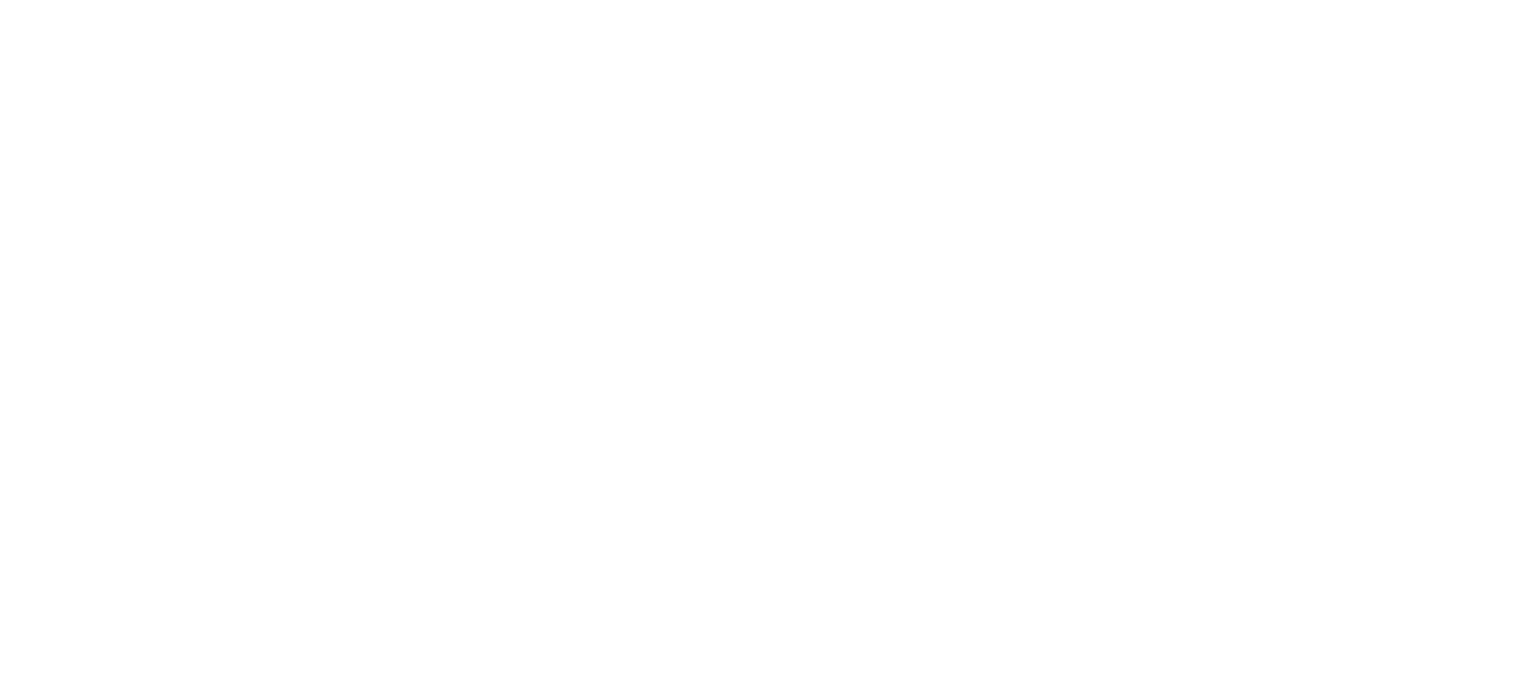 scroll, scrollTop: 0, scrollLeft: 0, axis: both 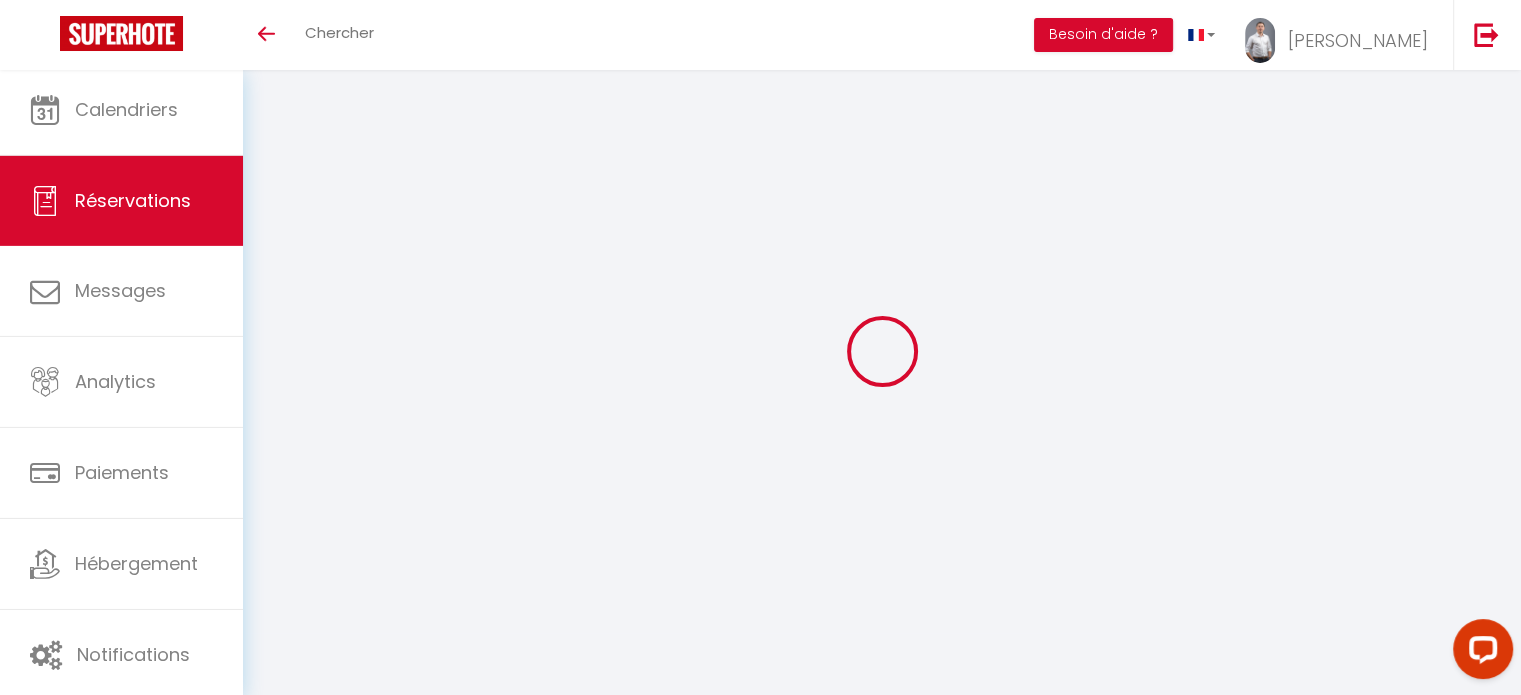 select 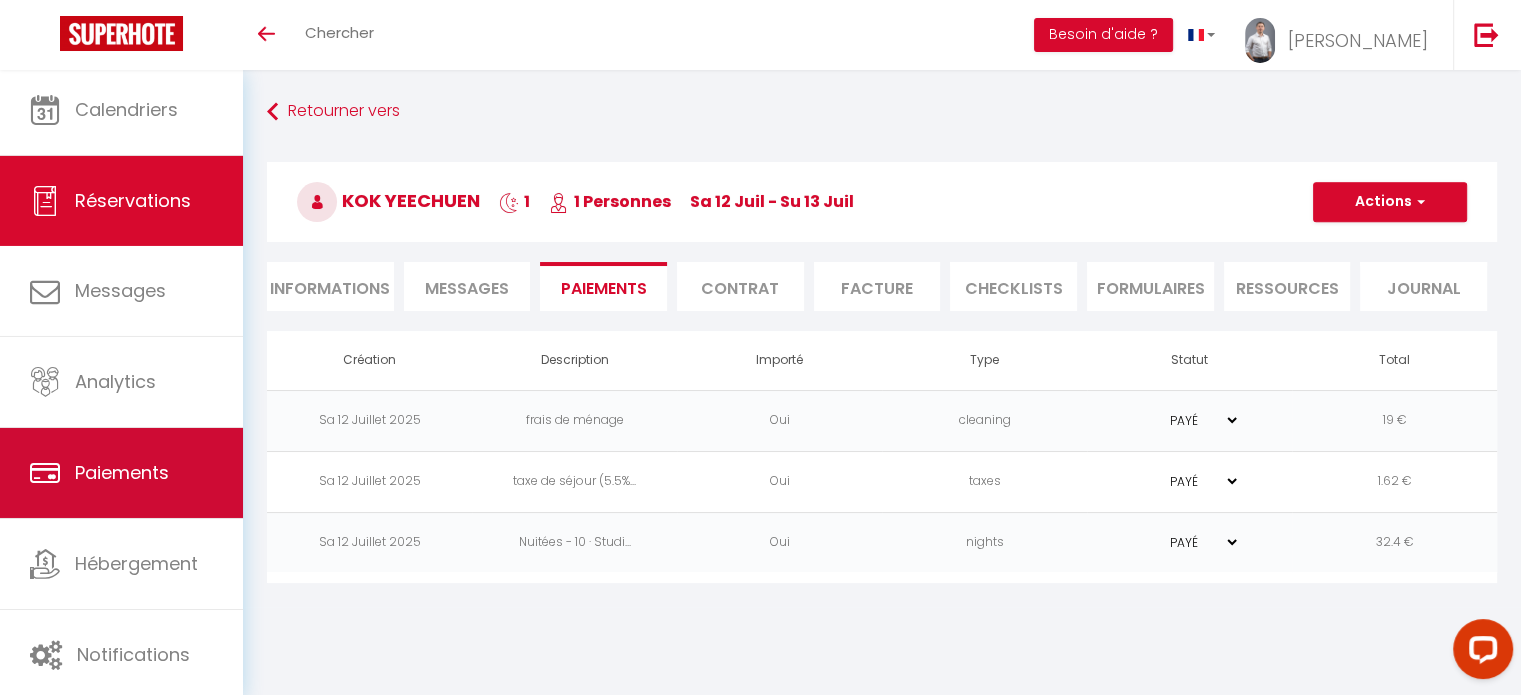 click on "Paiements" at bounding box center (121, 473) 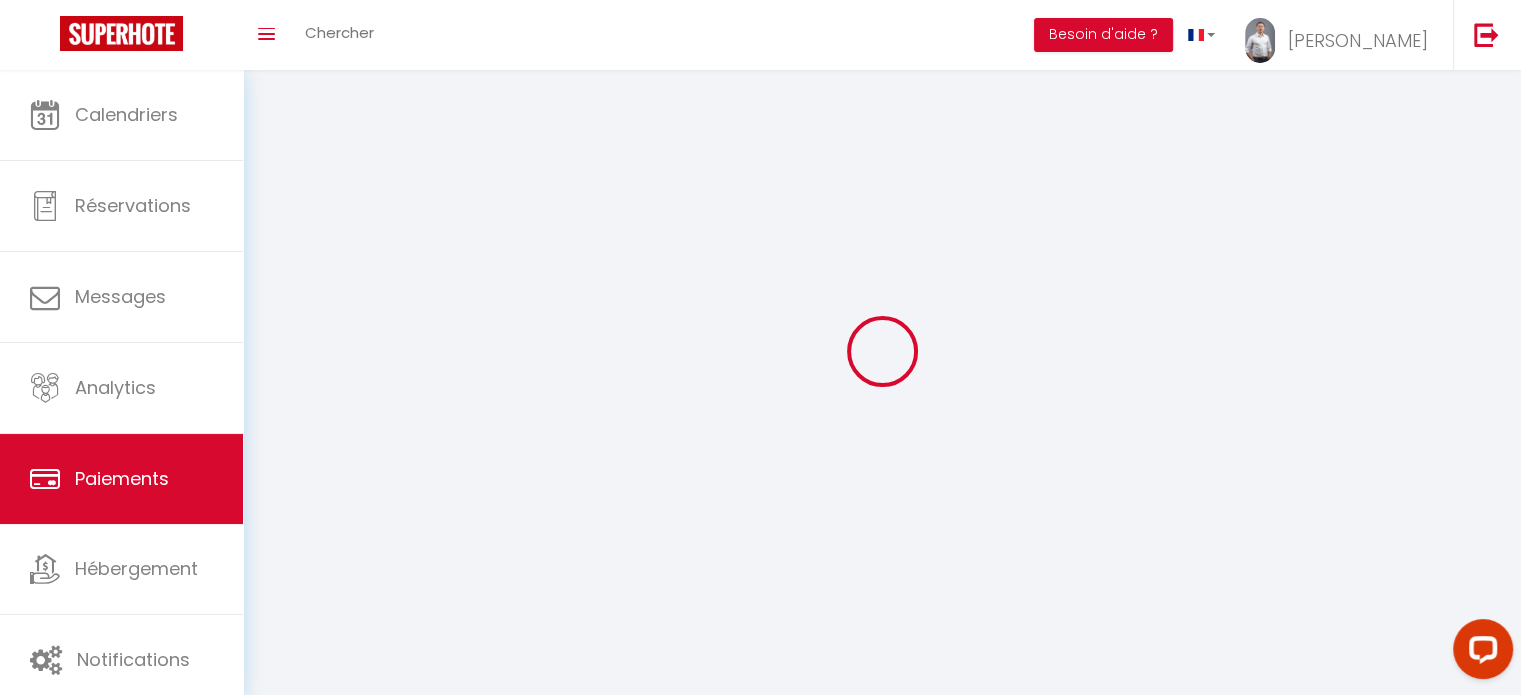 select on "2" 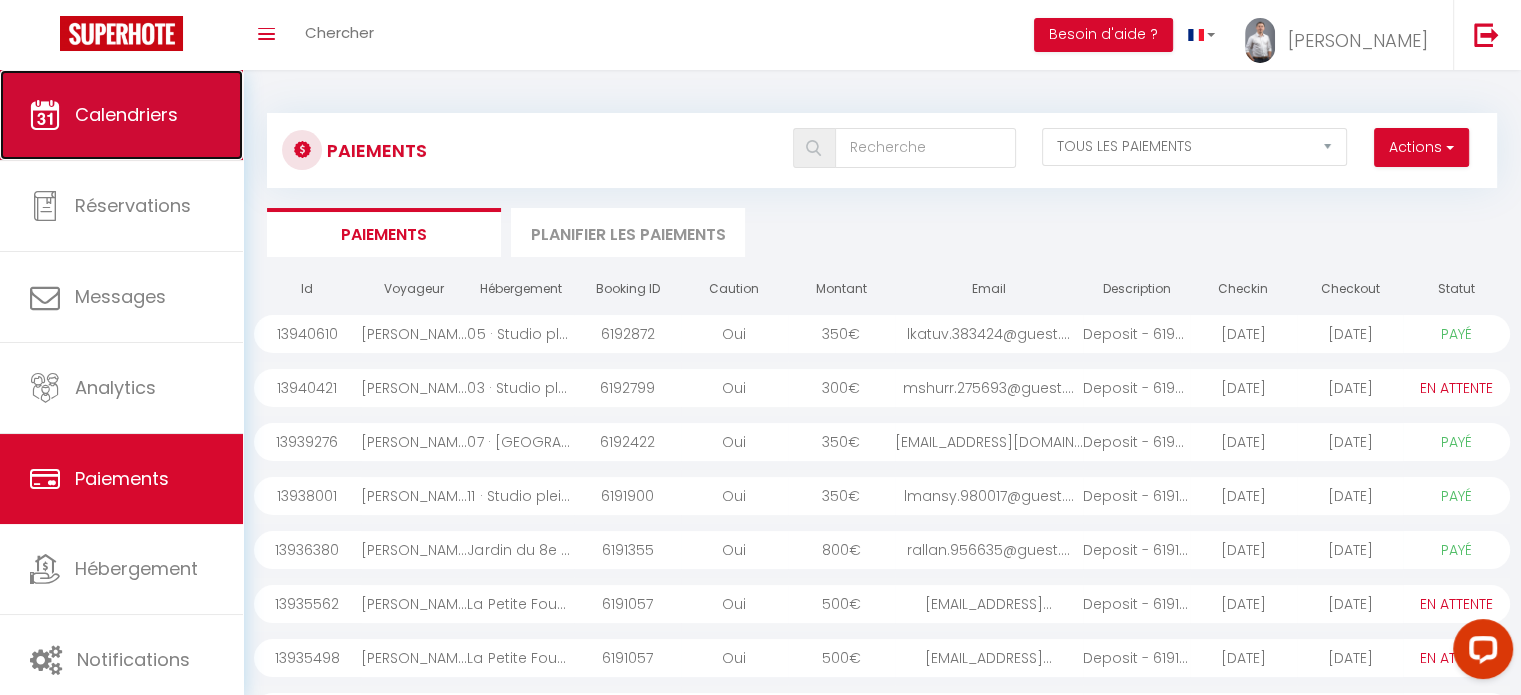 click on "Calendriers" at bounding box center [126, 114] 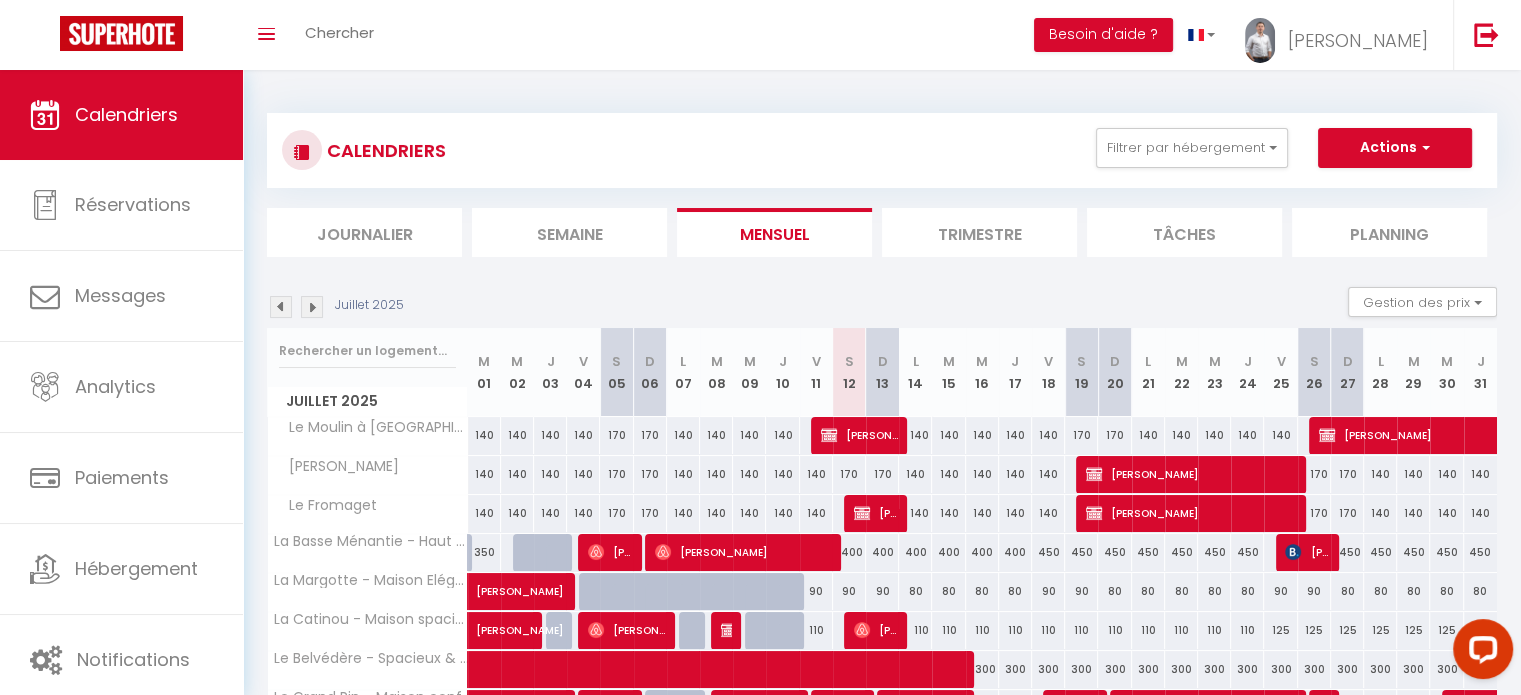 scroll, scrollTop: 240, scrollLeft: 0, axis: vertical 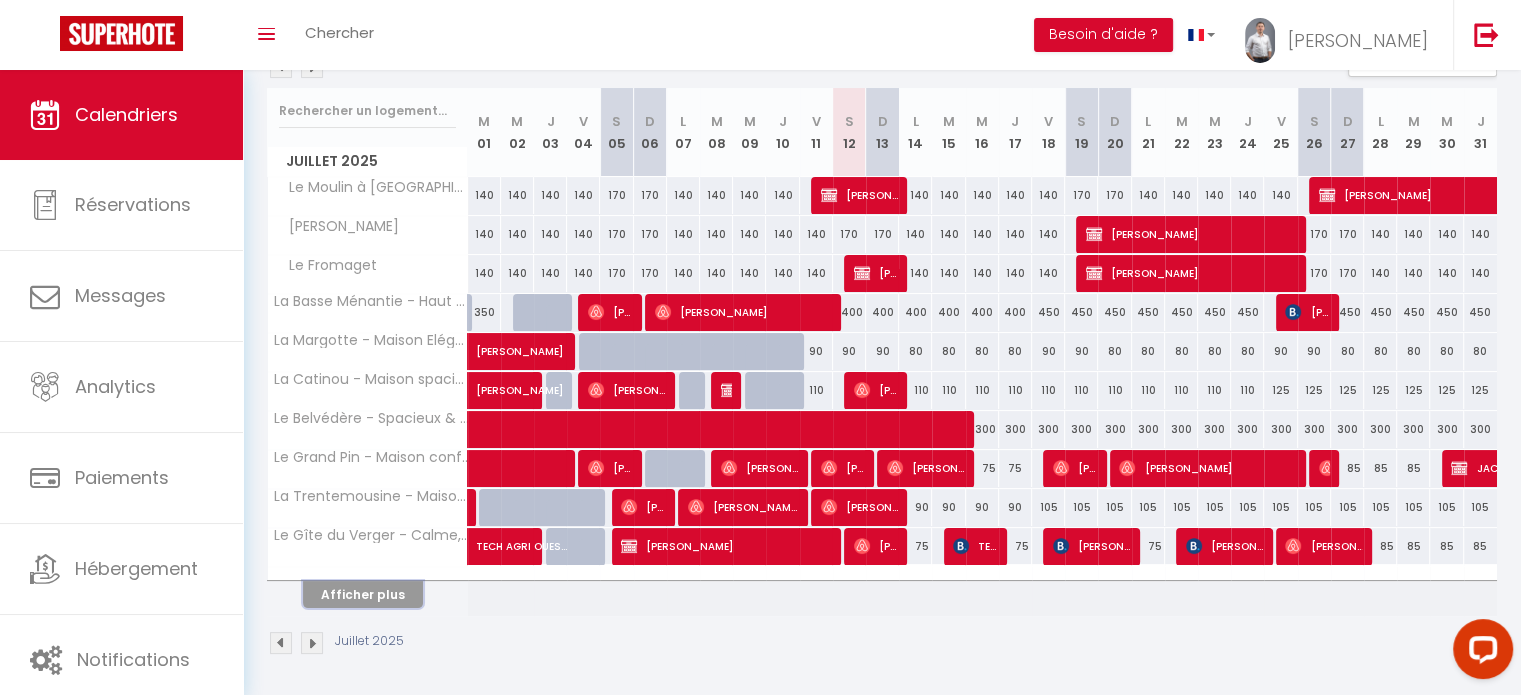 click on "Afficher plus" at bounding box center (363, 594) 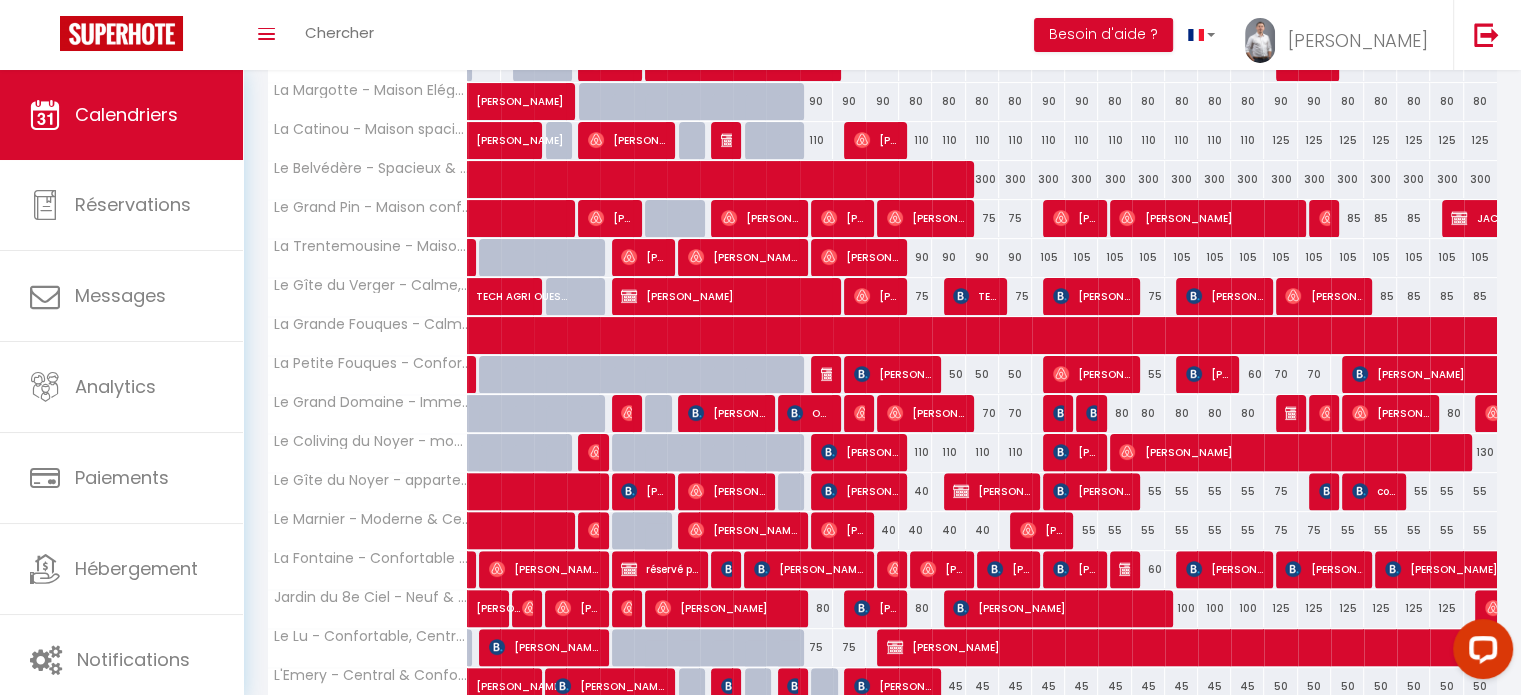scroll, scrollTop: 628, scrollLeft: 0, axis: vertical 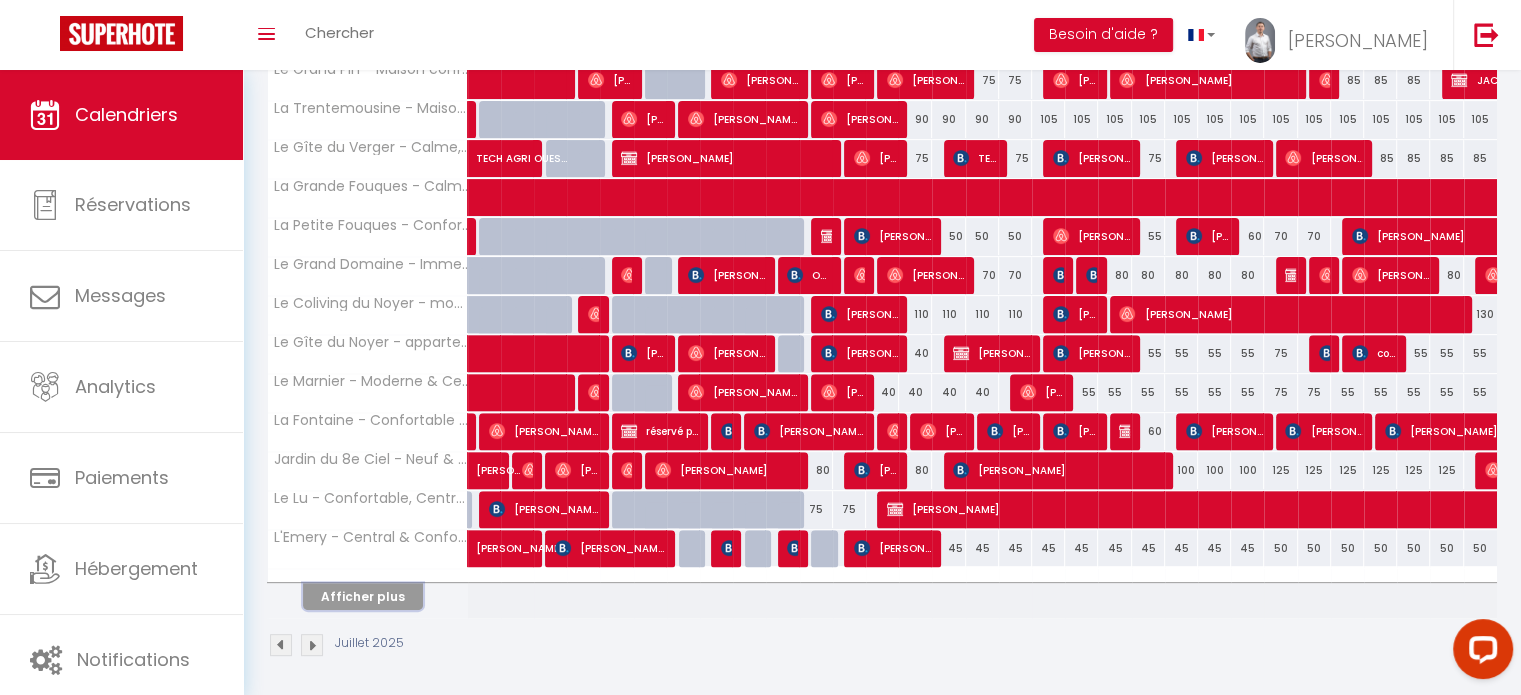 click on "Afficher plus" at bounding box center (363, 596) 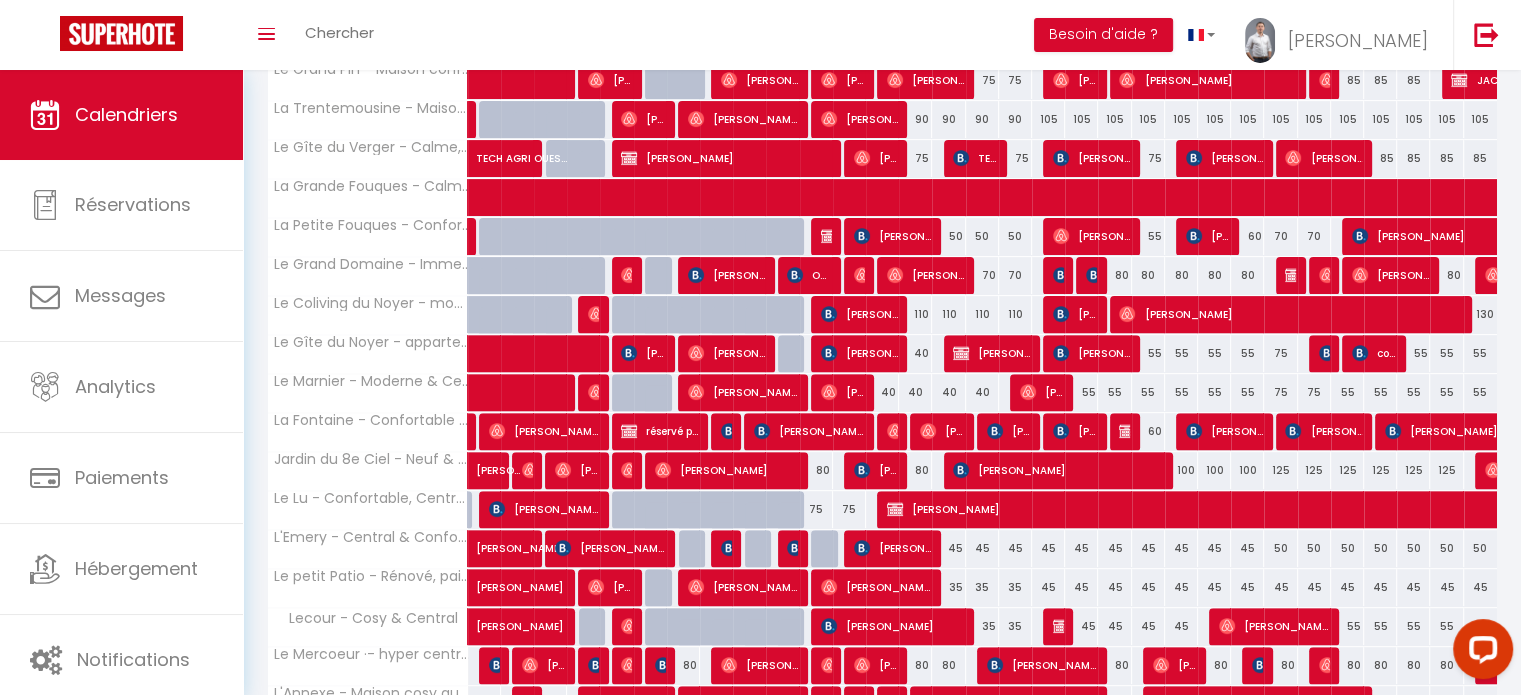 select 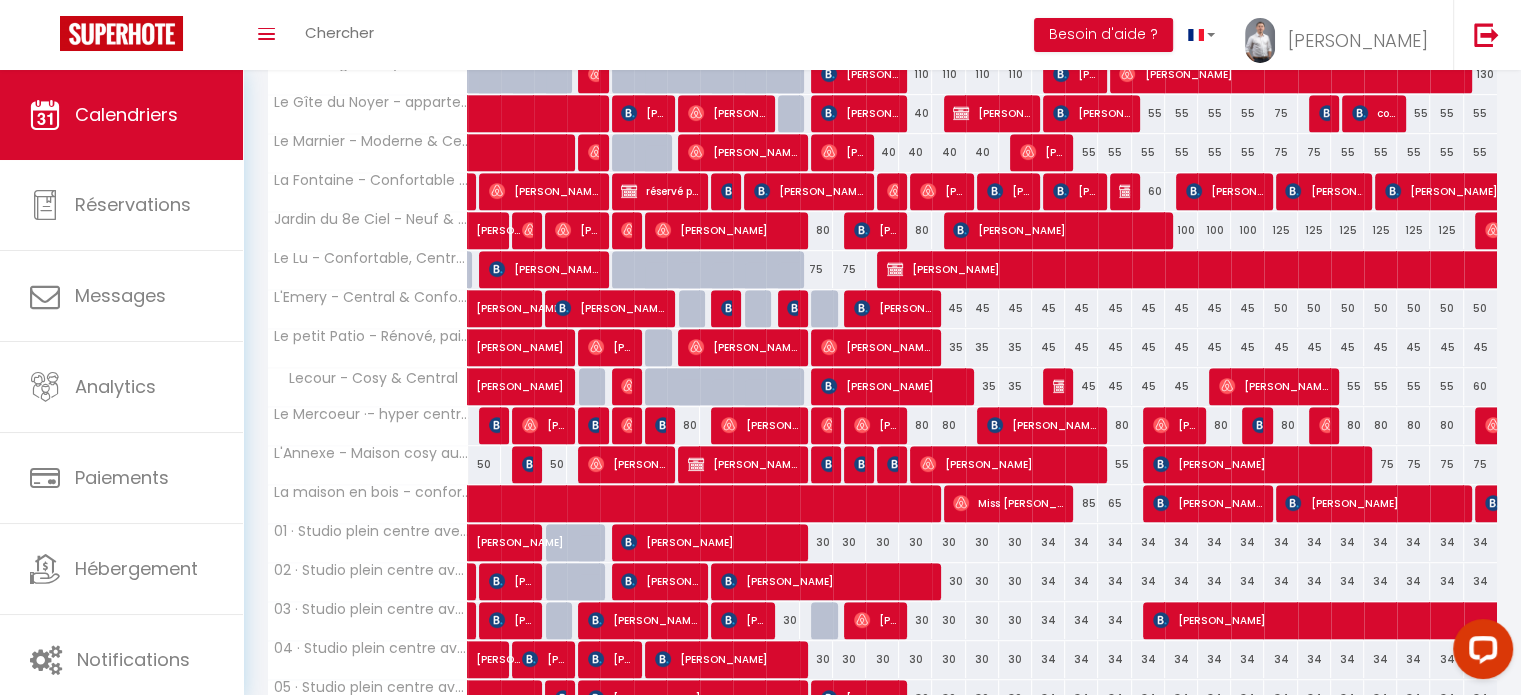 scroll, scrollTop: 1016, scrollLeft: 0, axis: vertical 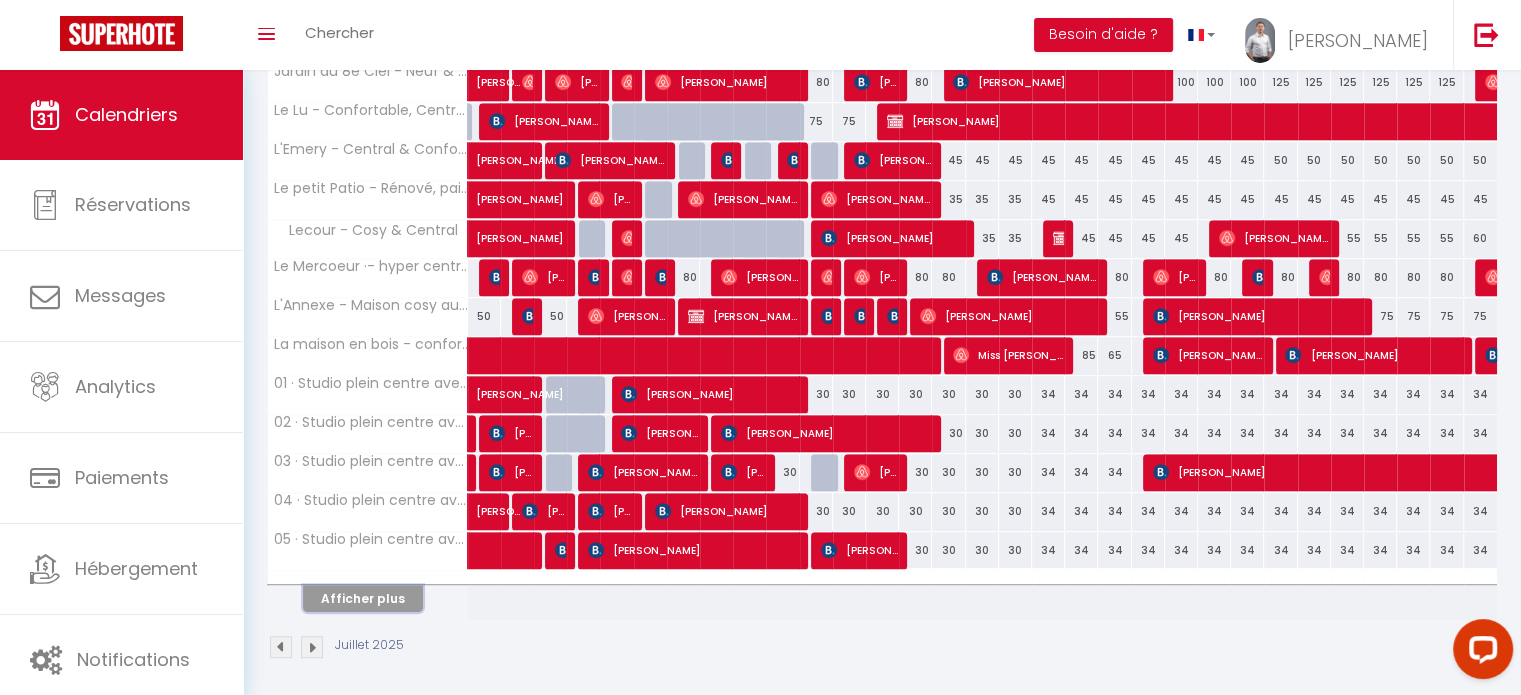 click on "Afficher plus" at bounding box center [363, 598] 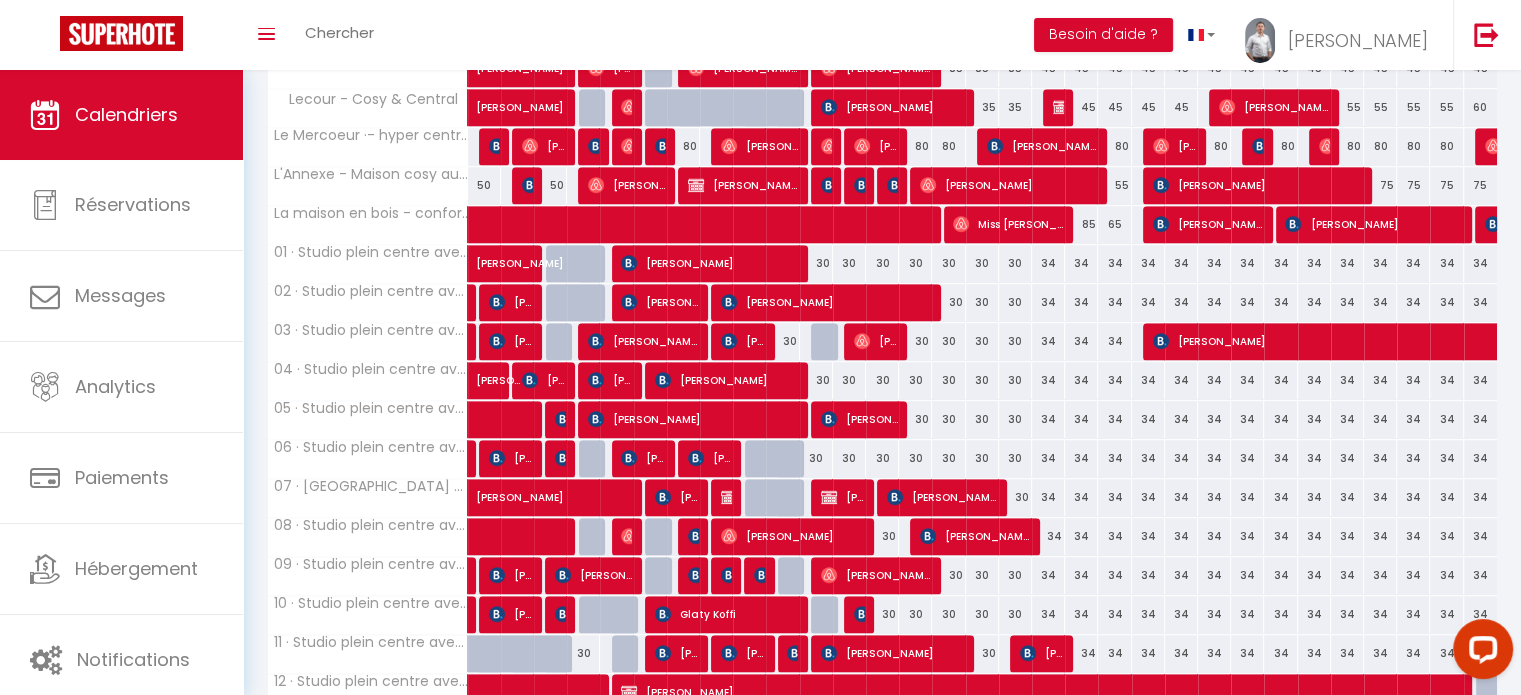 scroll, scrollTop: 1316, scrollLeft: 0, axis: vertical 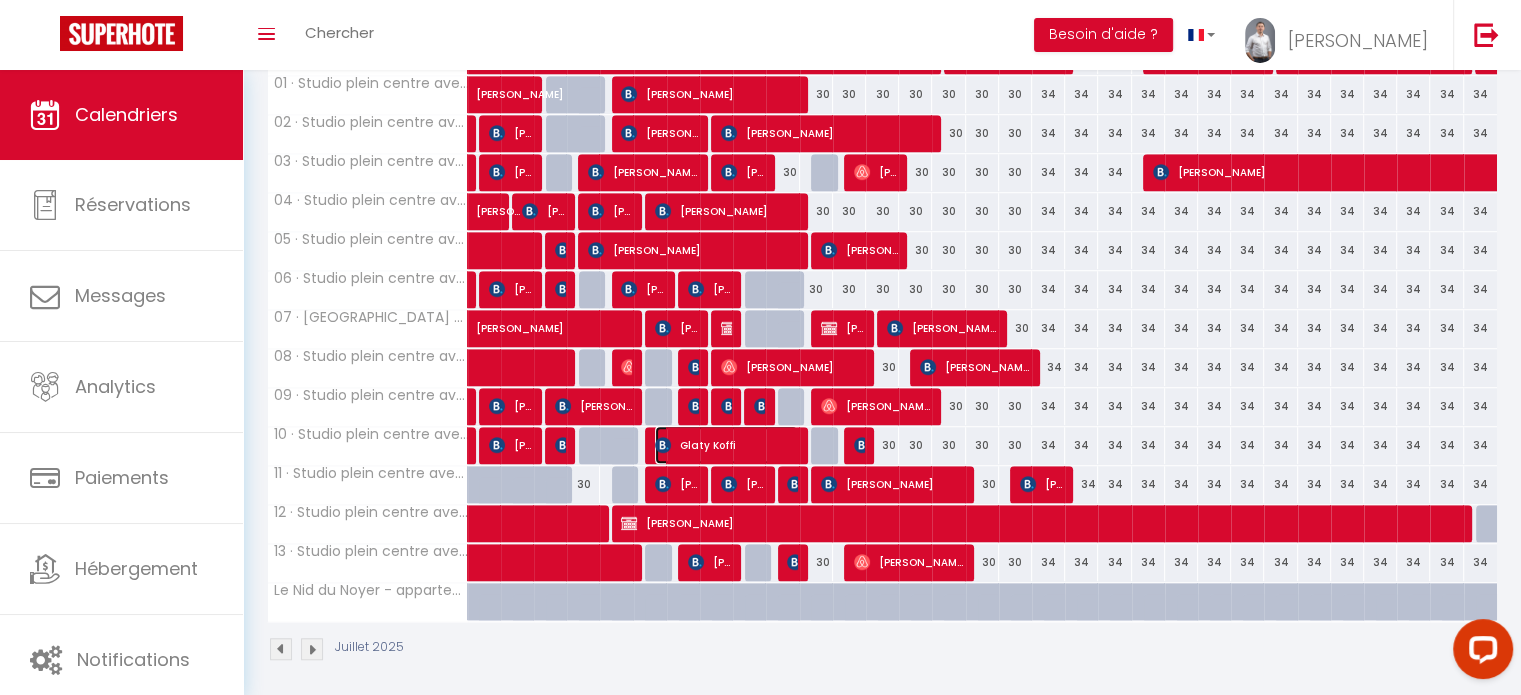 click on "Glaty Koffi" at bounding box center [726, 445] 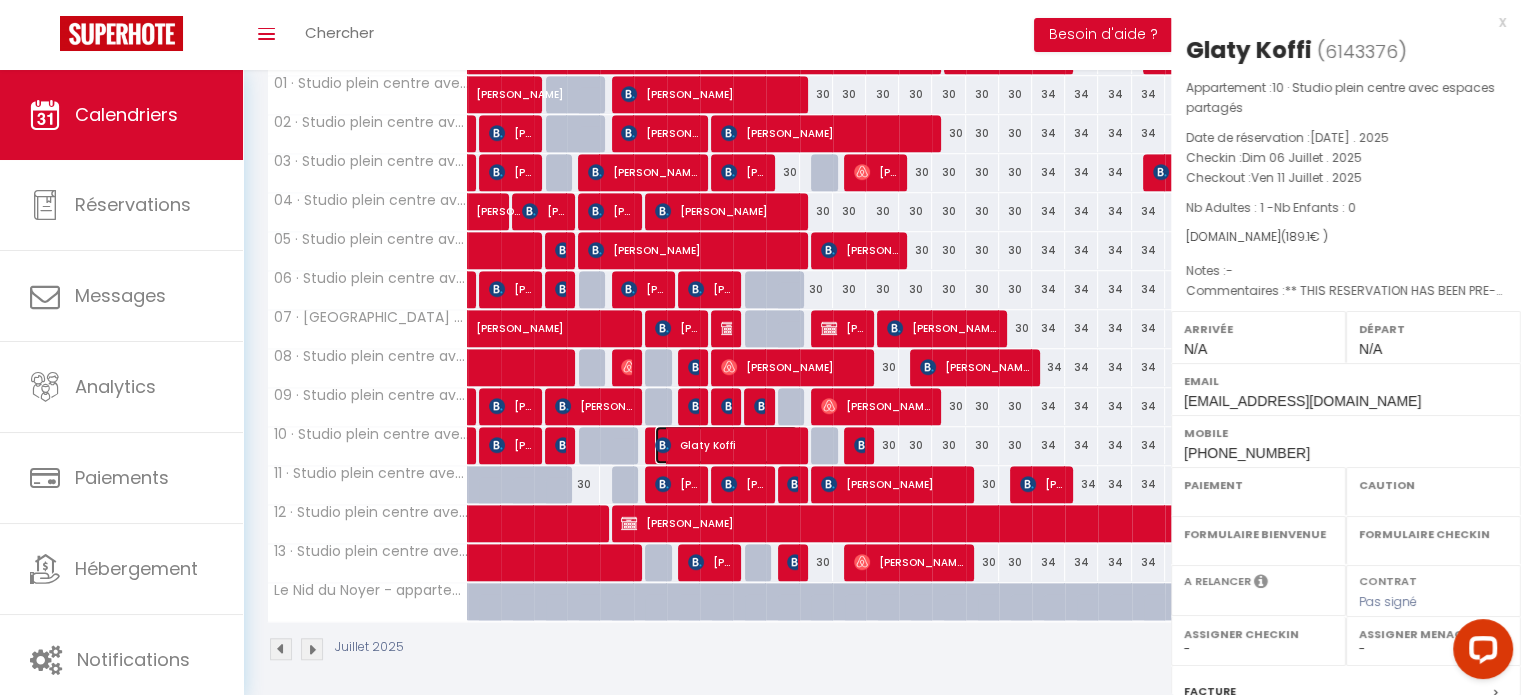 select on "OK" 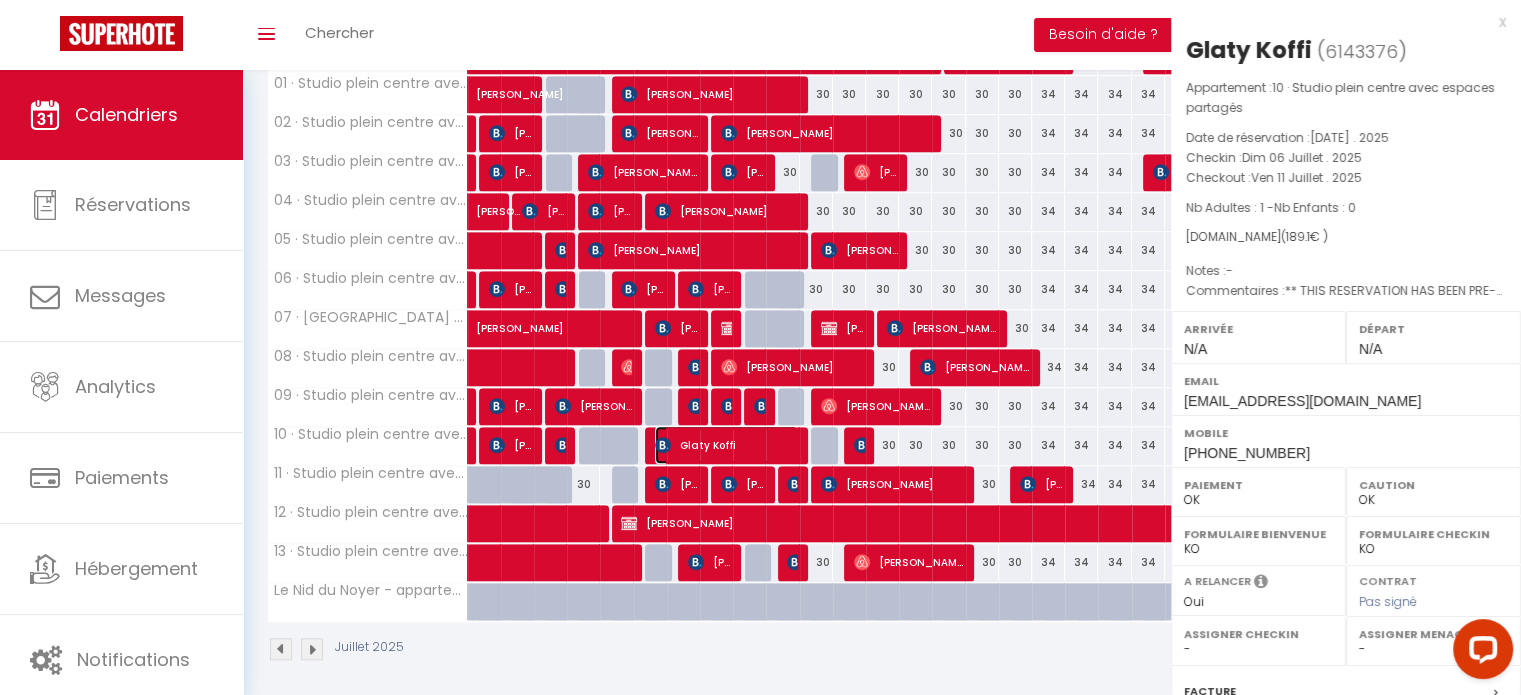 select 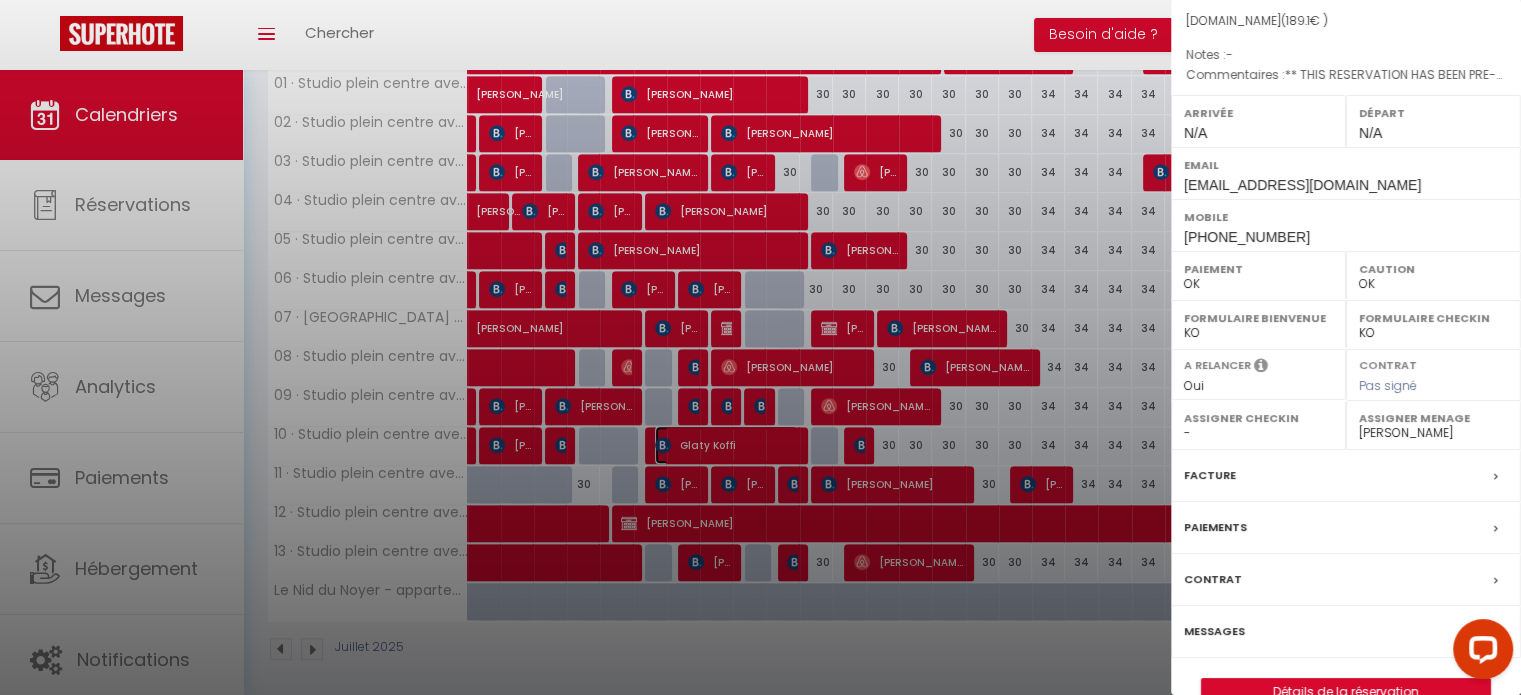 scroll, scrollTop: 253, scrollLeft: 0, axis: vertical 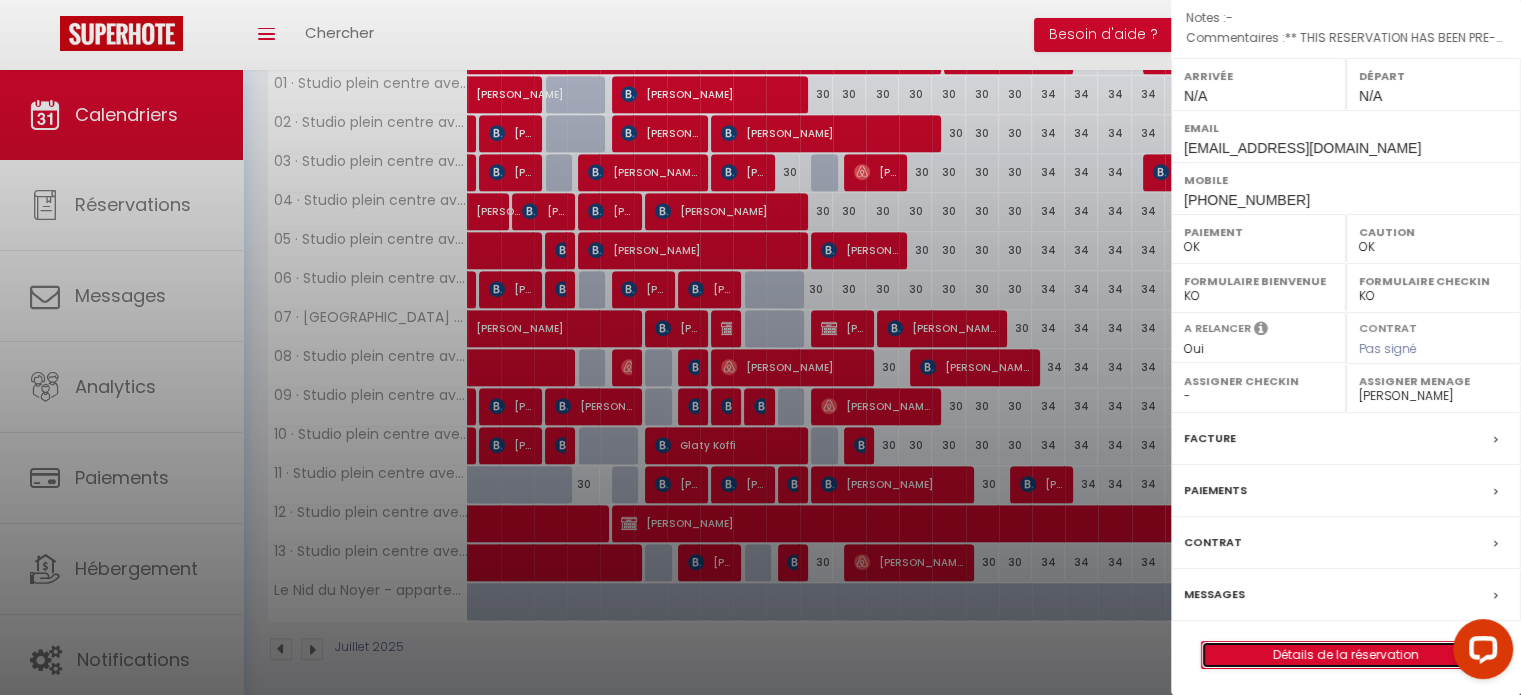 click on "Détails de la réservation" at bounding box center (1346, 655) 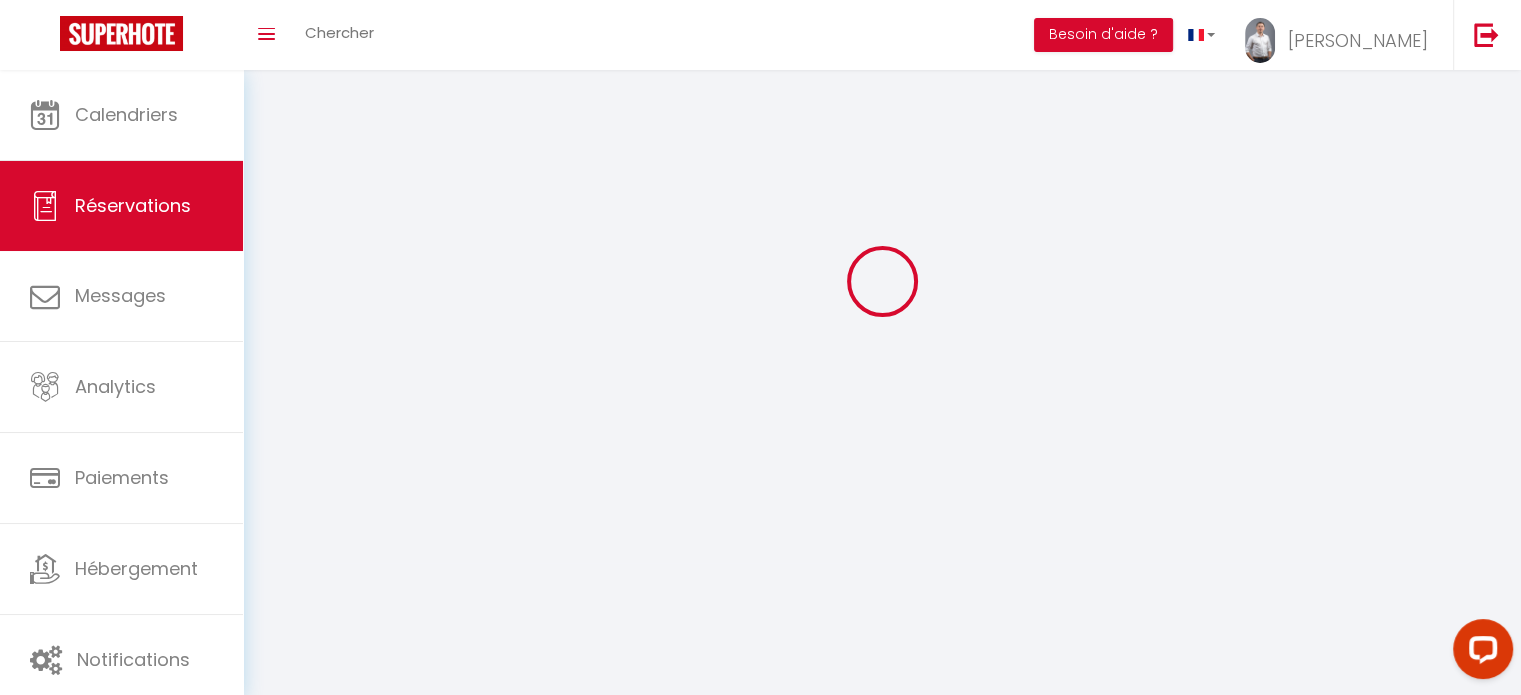 scroll, scrollTop: 0, scrollLeft: 0, axis: both 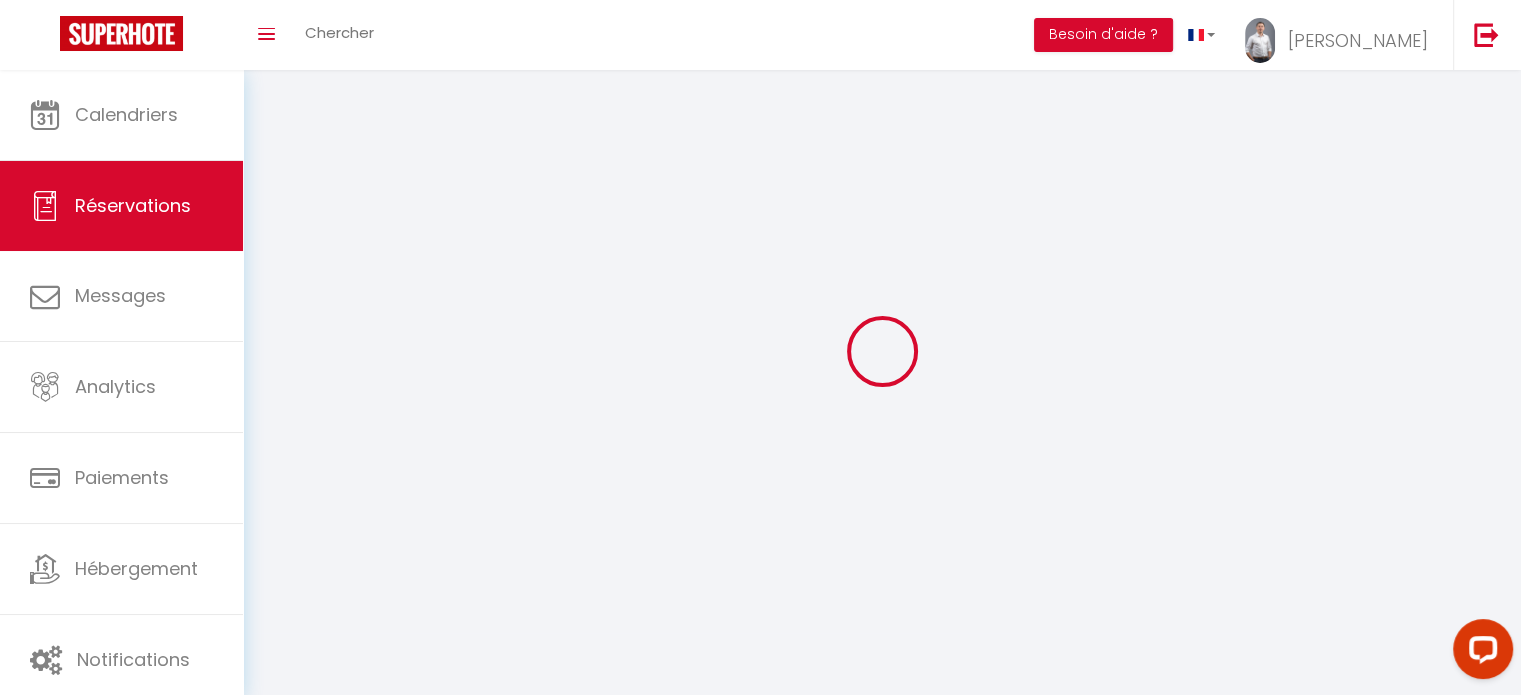 select 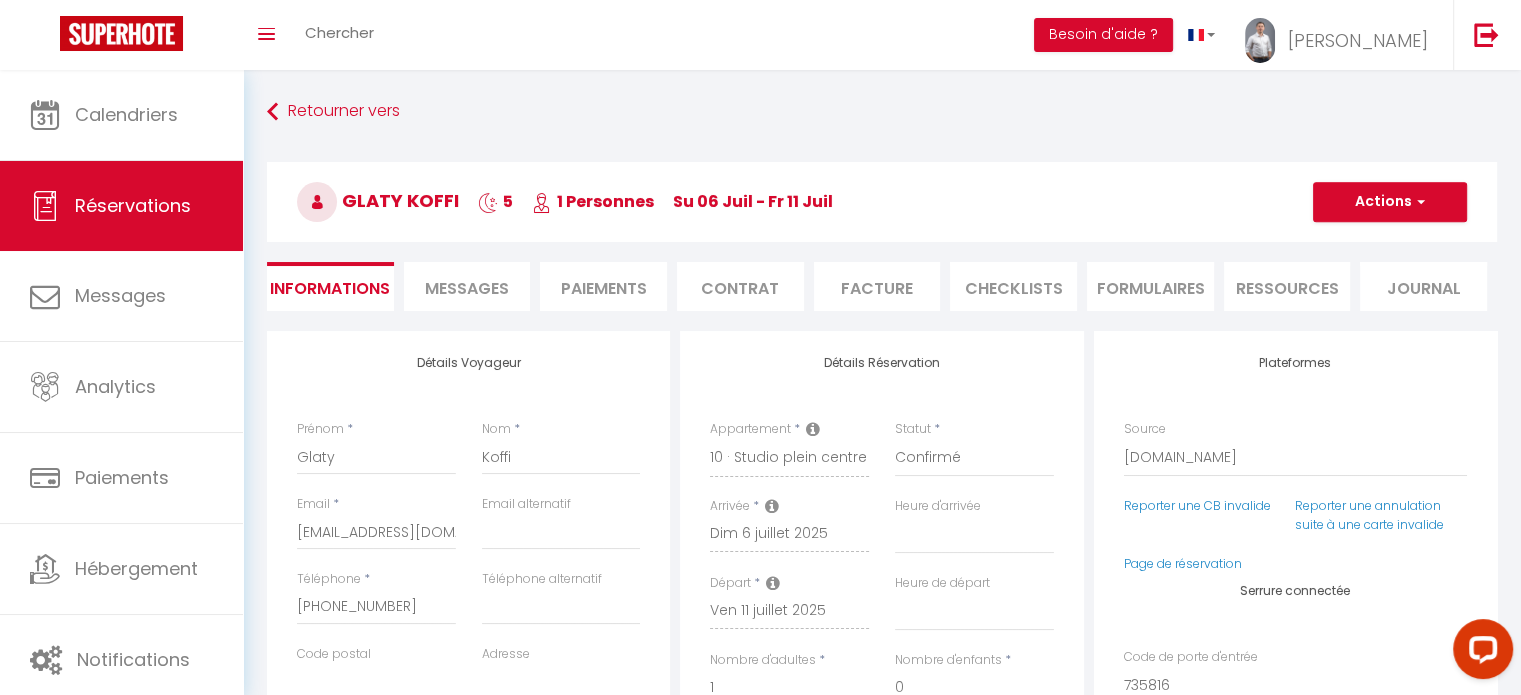 type on "19" 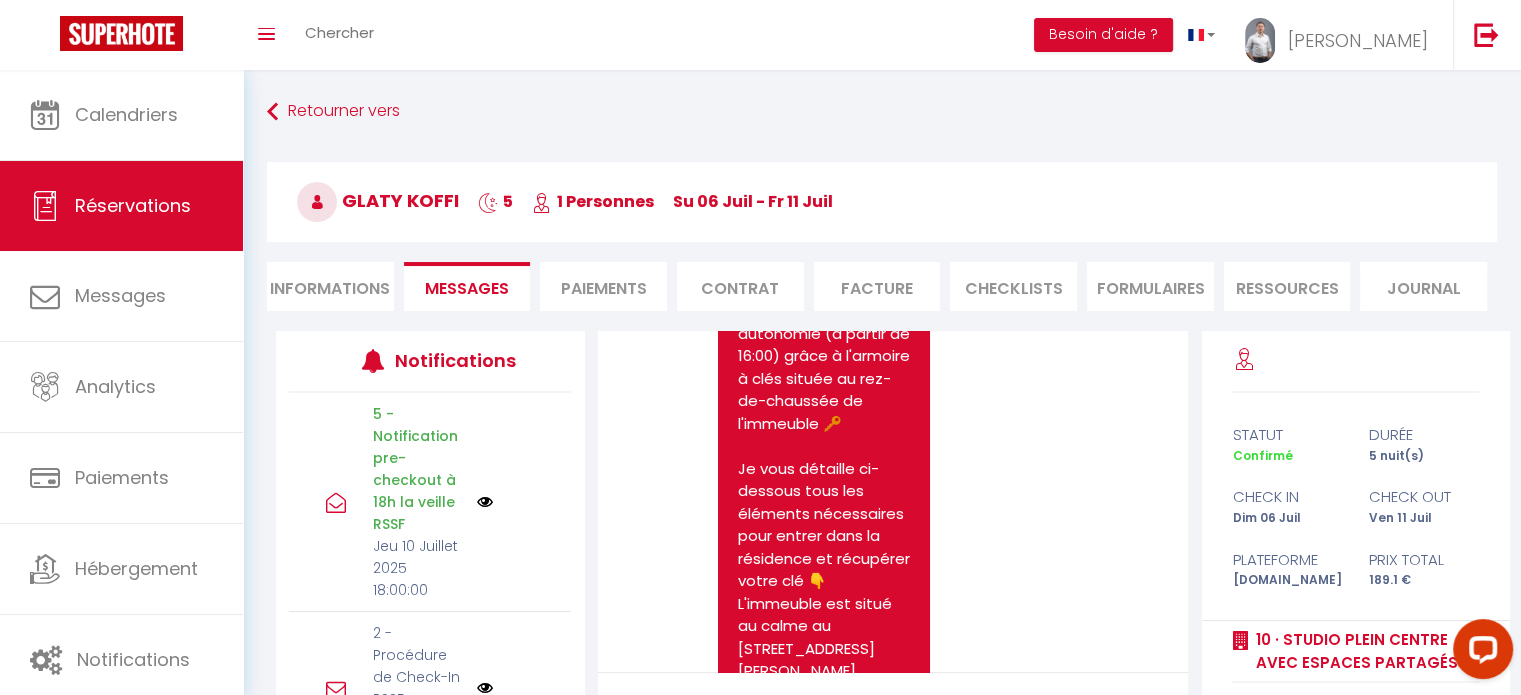 scroll, scrollTop: 7200, scrollLeft: 0, axis: vertical 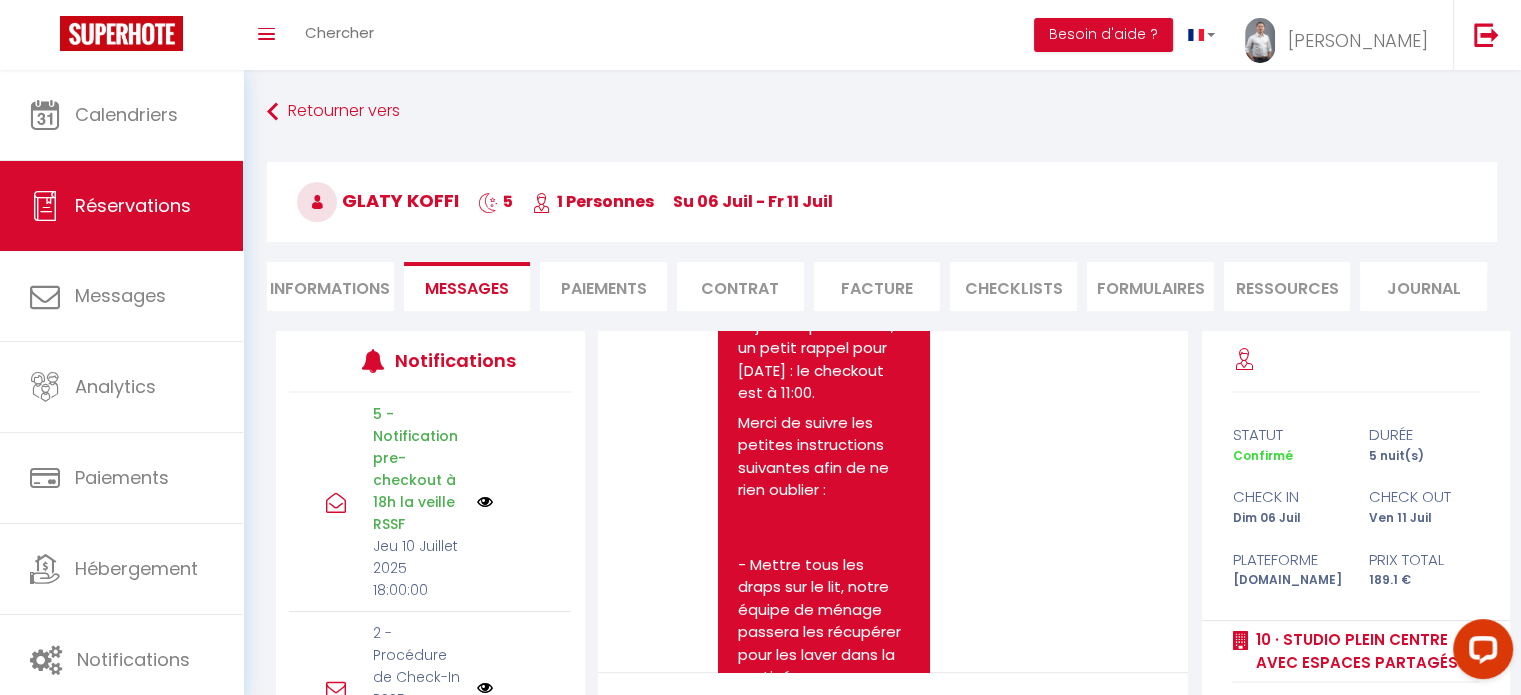 drag, startPoint x: 736, startPoint y: 470, endPoint x: 905, endPoint y: 417, distance: 177.11578 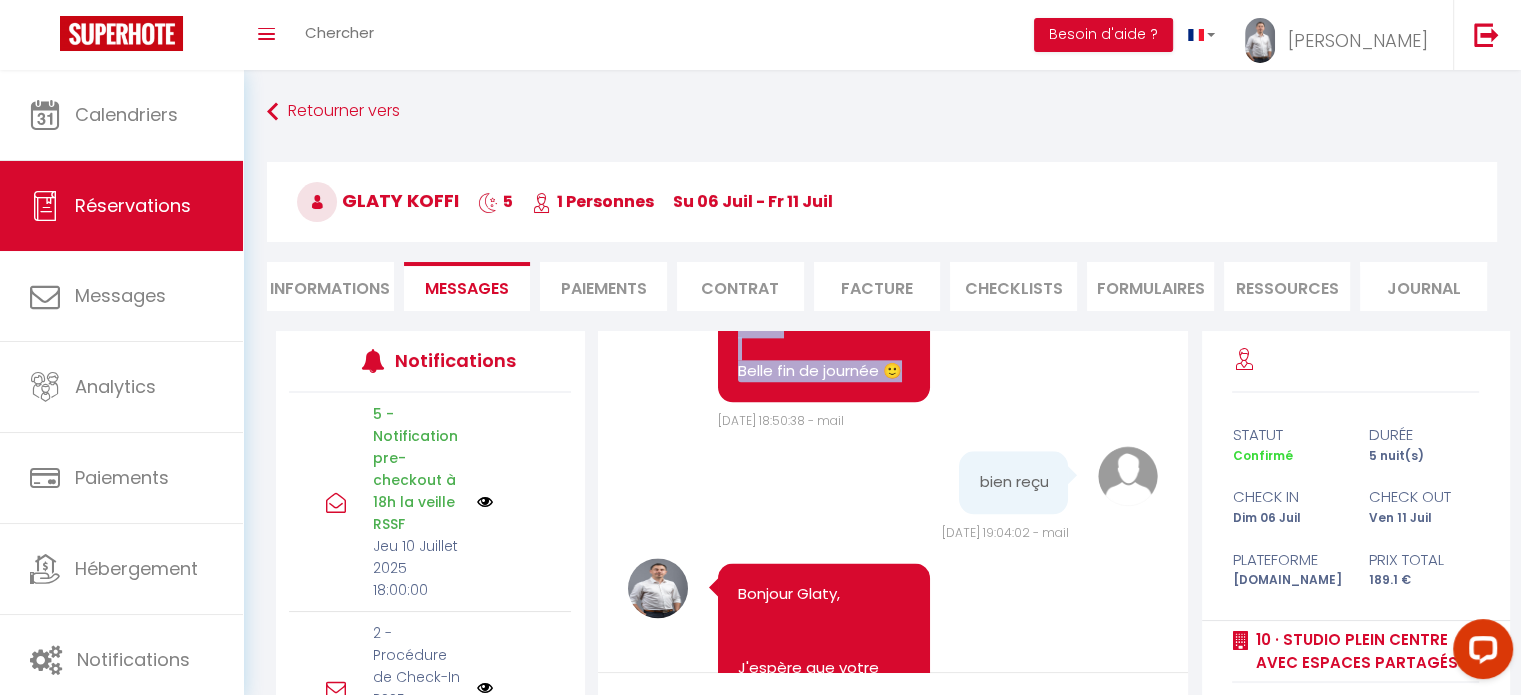 scroll, scrollTop: 10193, scrollLeft: 0, axis: vertical 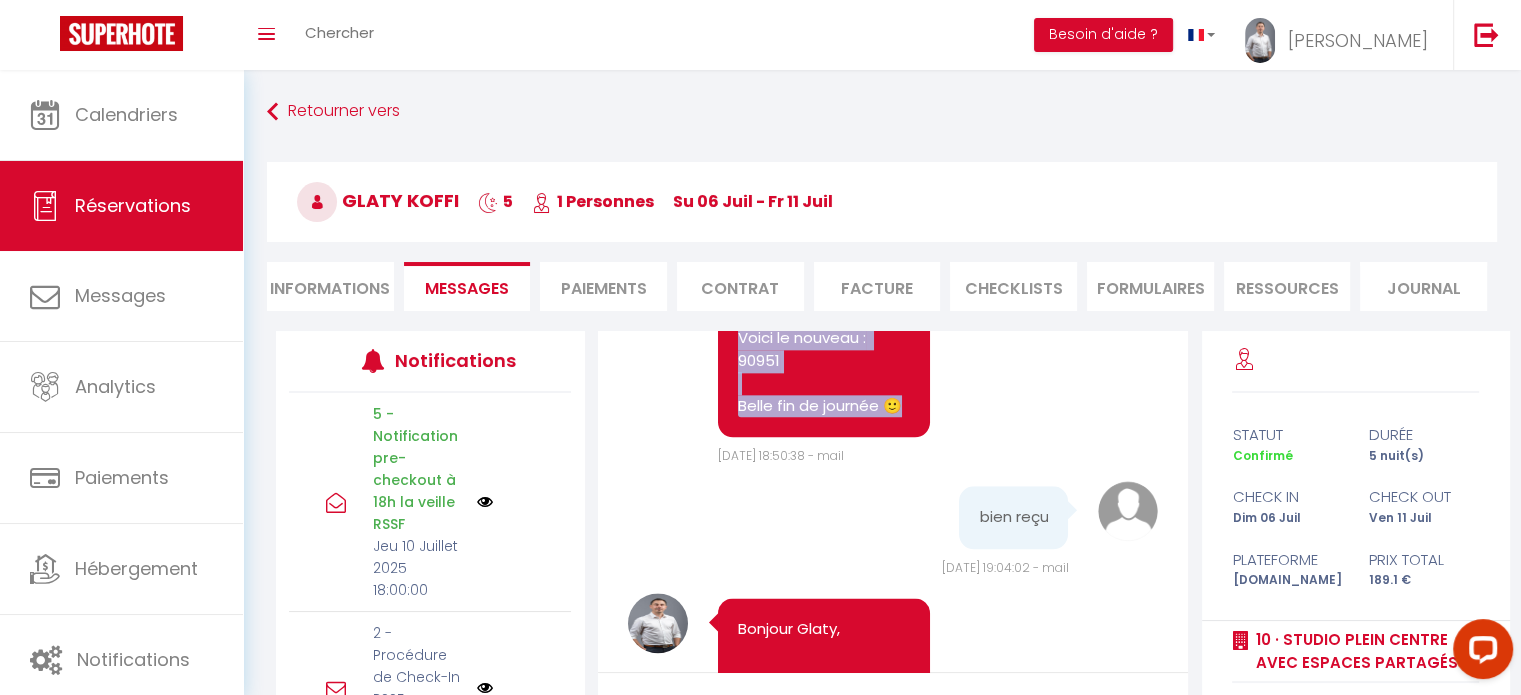 click on "Bonjour Glaty 🌞 Je suis ravie de vous accueillir dans notre Chambre à Nantes et vous trouverez ci-dessous tous les détails pour vous installer dans les meilleures conditions !
Pour rappel, je vous fournis le nécessaire pour que vous soyez comme à la maison (Draps, serviettes, oreillers).
Vous pourrez vous installer dans le logement en toute autonomie (à partir de 16:00) grâce à l'armoire à clés située au rez-de-chaussée de l'immeuble 🔑 Je vous détaille ci-dessous tous les éléments nécessaires pour entrer dans la résidence et récupérer votre clé 👇  L'immeuble est situé au calme au 1 bis rue Siméon Foucault à Nantes.  La porte d'entrée de l'immeuble s'ouvrira avec votre code personnel qui est le numéro 3368 Une fois entré dans le petit hall, il vous faudra saisir un second code pour passer le portillon, ce code est 4636. La chambre n°10 se trouve au 1er étage (Le numéro est inscrit sur la porte), l'escalier qui mène au second se trouve à coté de la cuisine." at bounding box center (824, -1377) 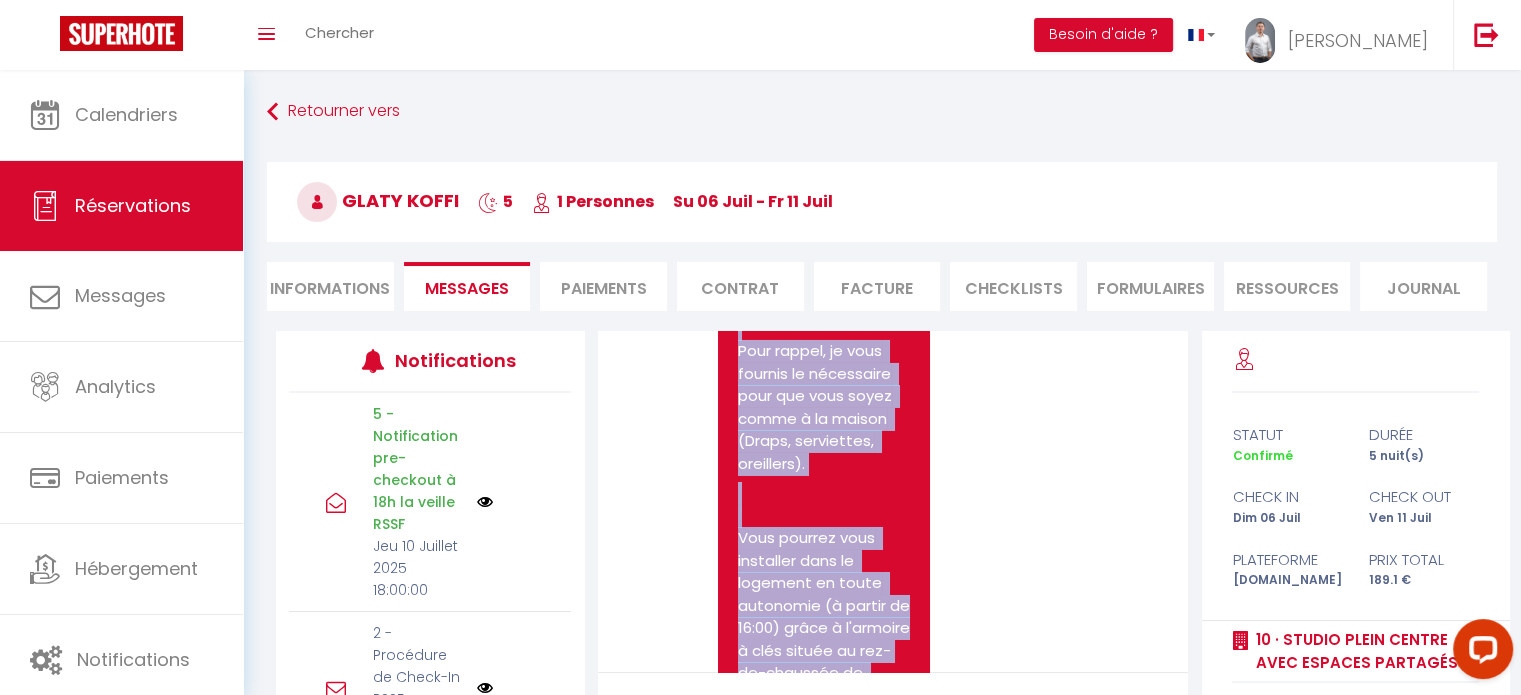 scroll, scrollTop: 7164, scrollLeft: 0, axis: vertical 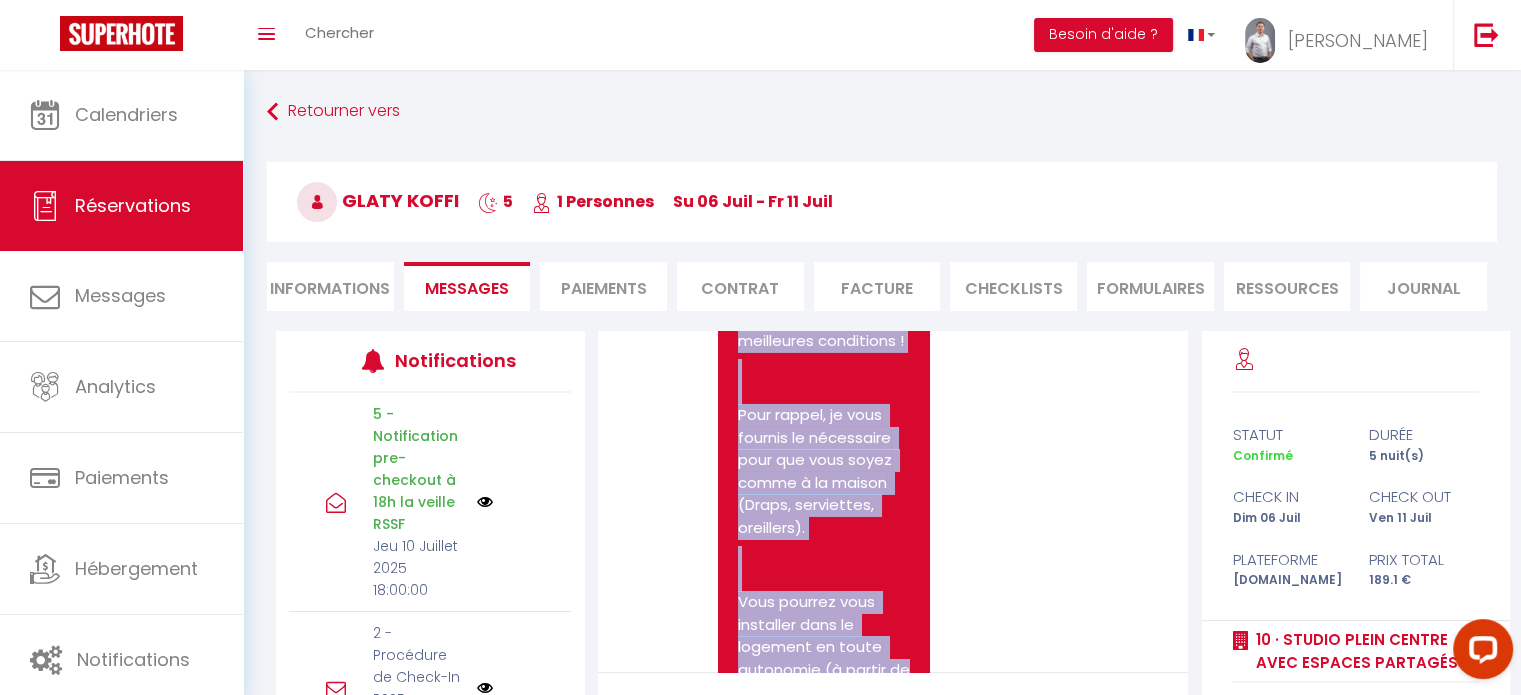 drag, startPoint x: 867, startPoint y: 535, endPoint x: 737, endPoint y: 503, distance: 133.88054 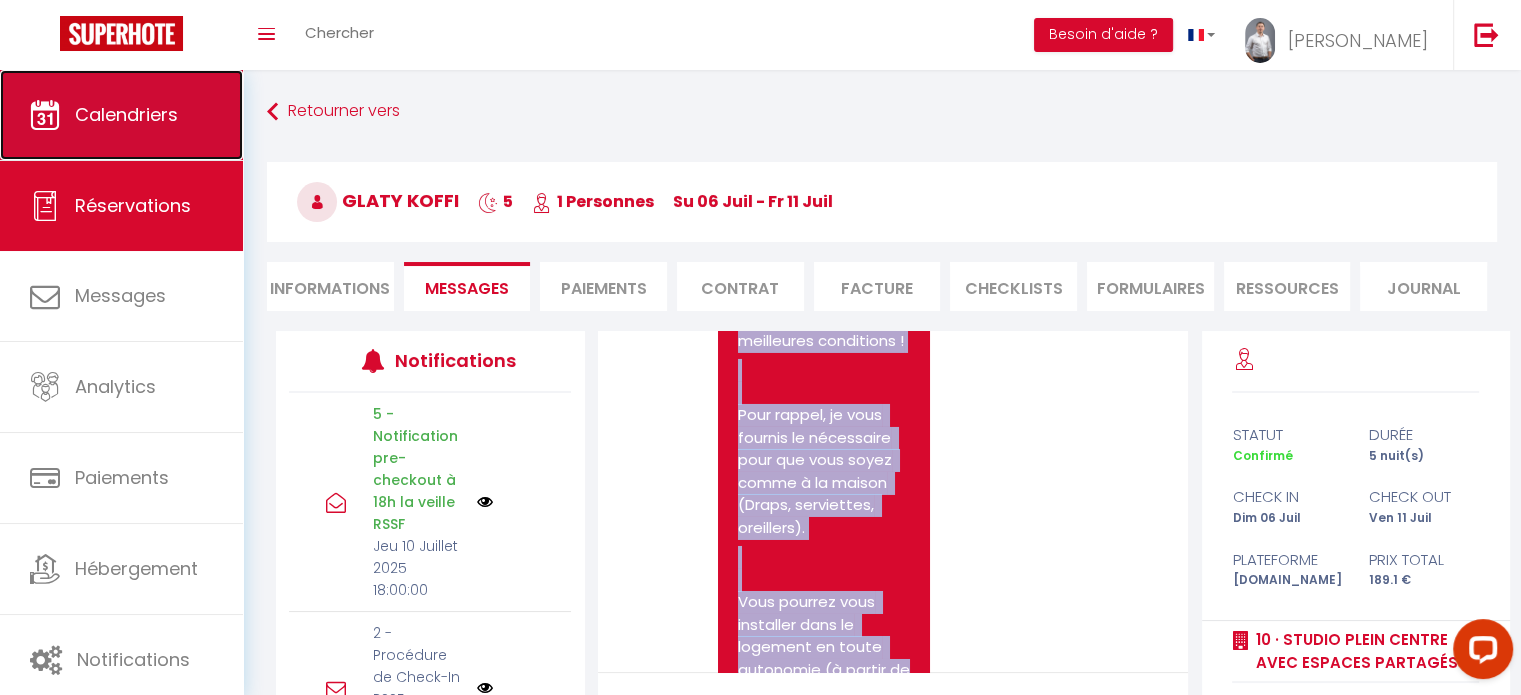 click on "Calendriers" at bounding box center (121, 115) 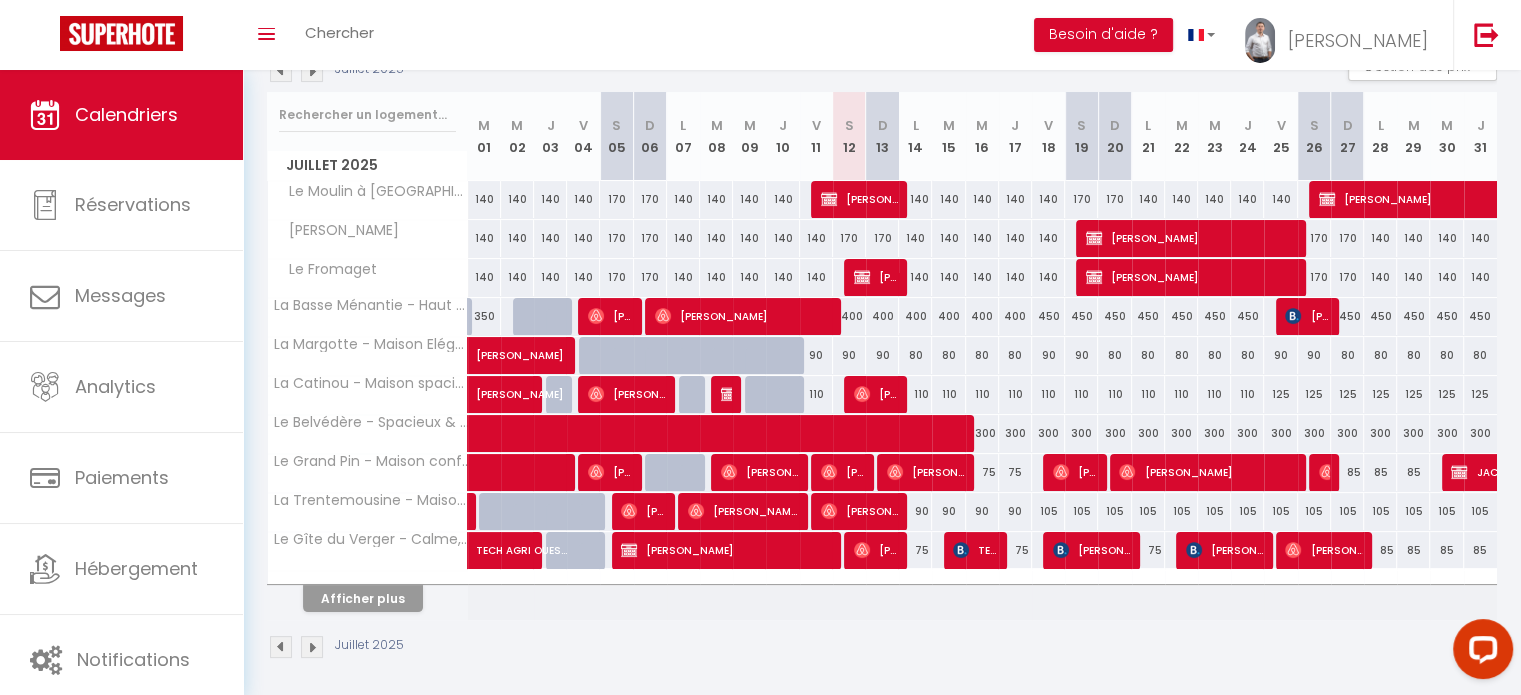 scroll, scrollTop: 240, scrollLeft: 0, axis: vertical 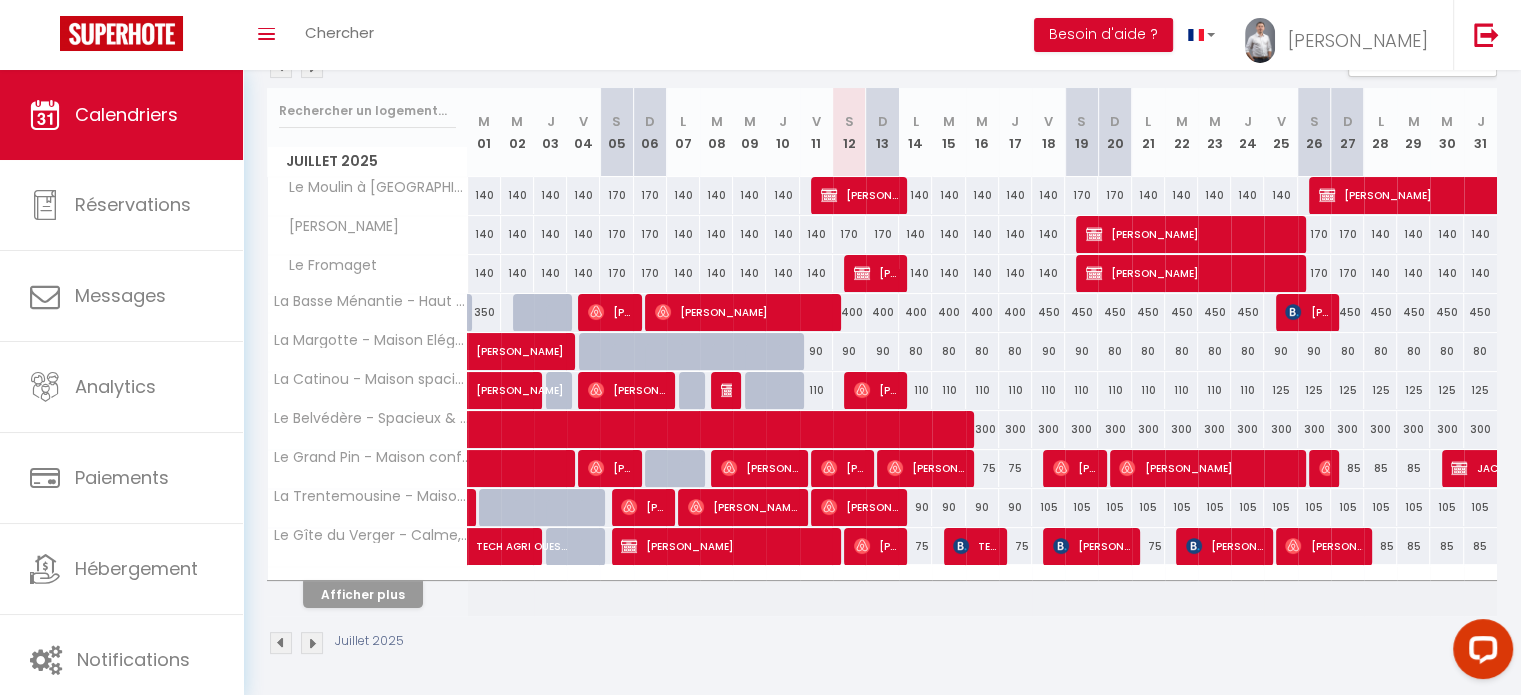 click on "Afficher plus" at bounding box center (368, 591) 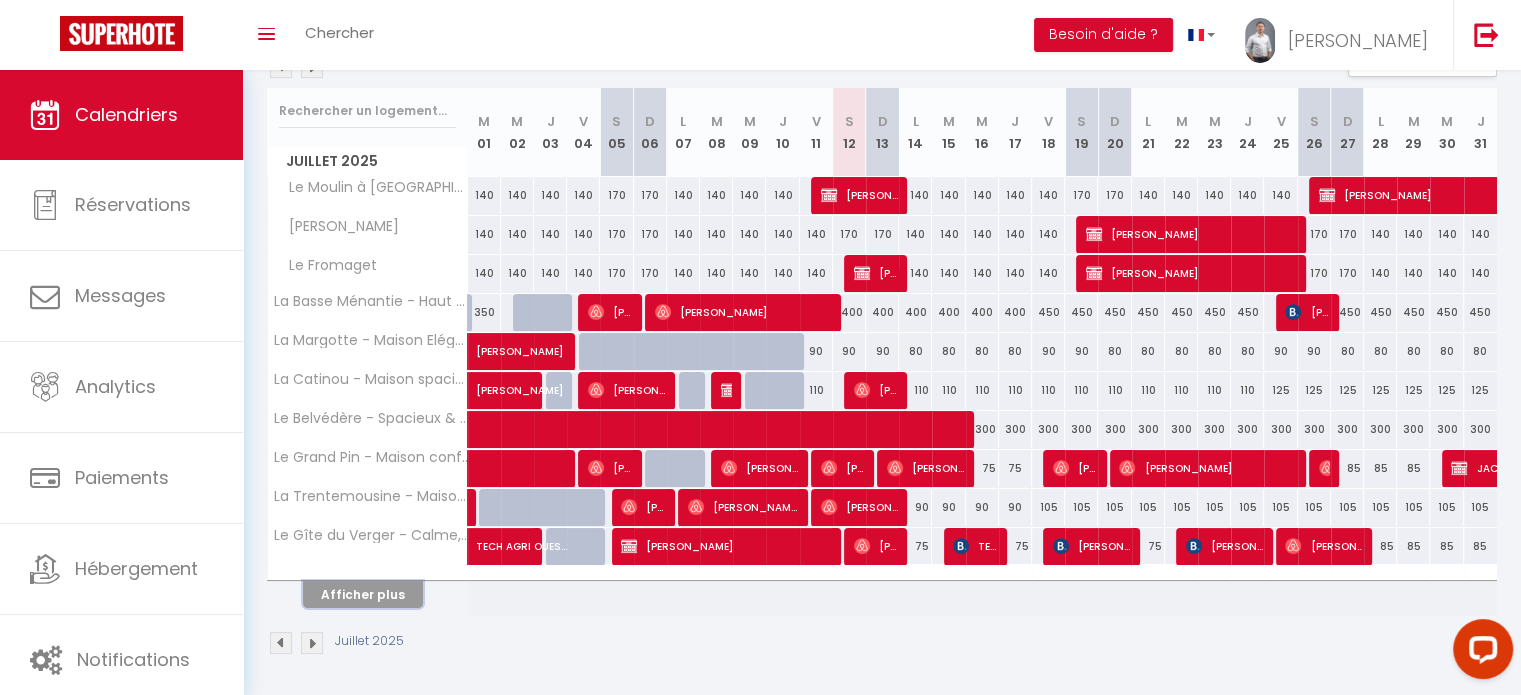 click on "Afficher plus" at bounding box center (363, 594) 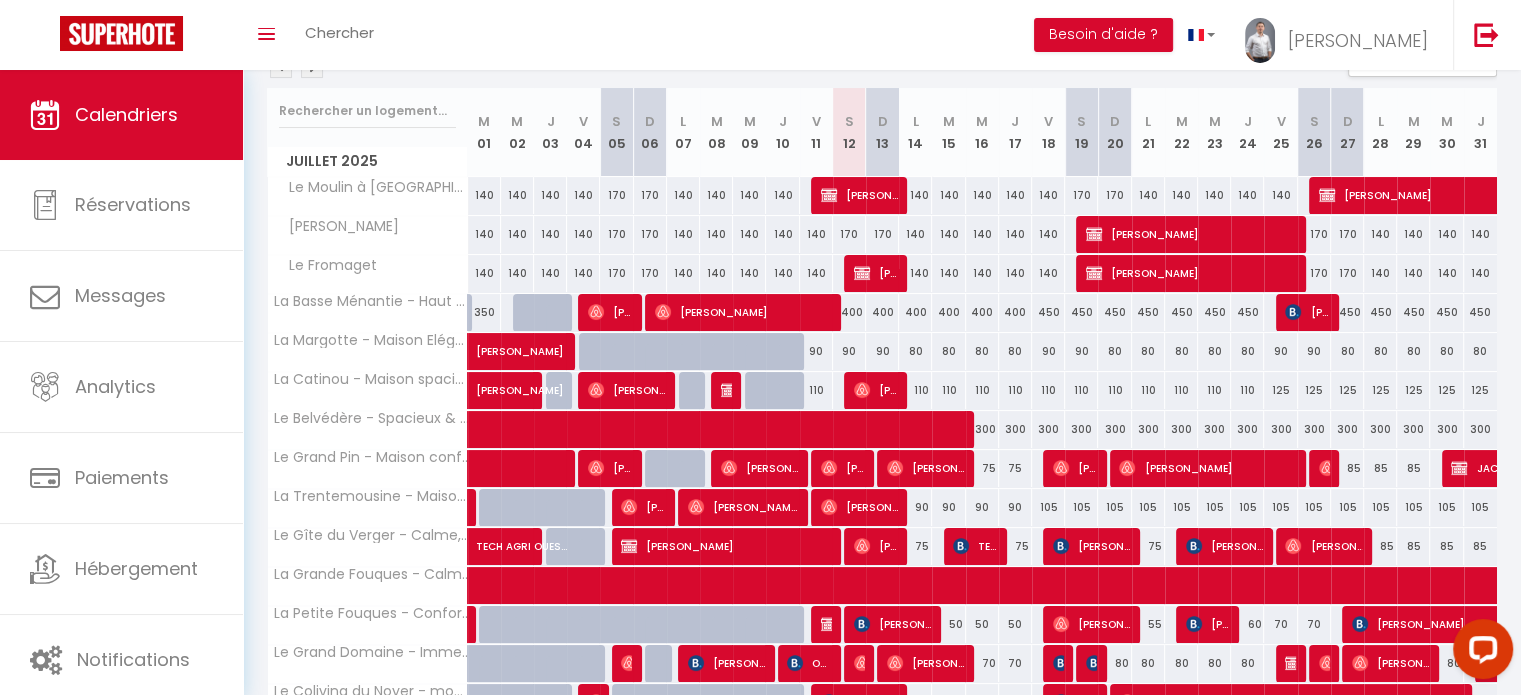 scroll, scrollTop: 628, scrollLeft: 0, axis: vertical 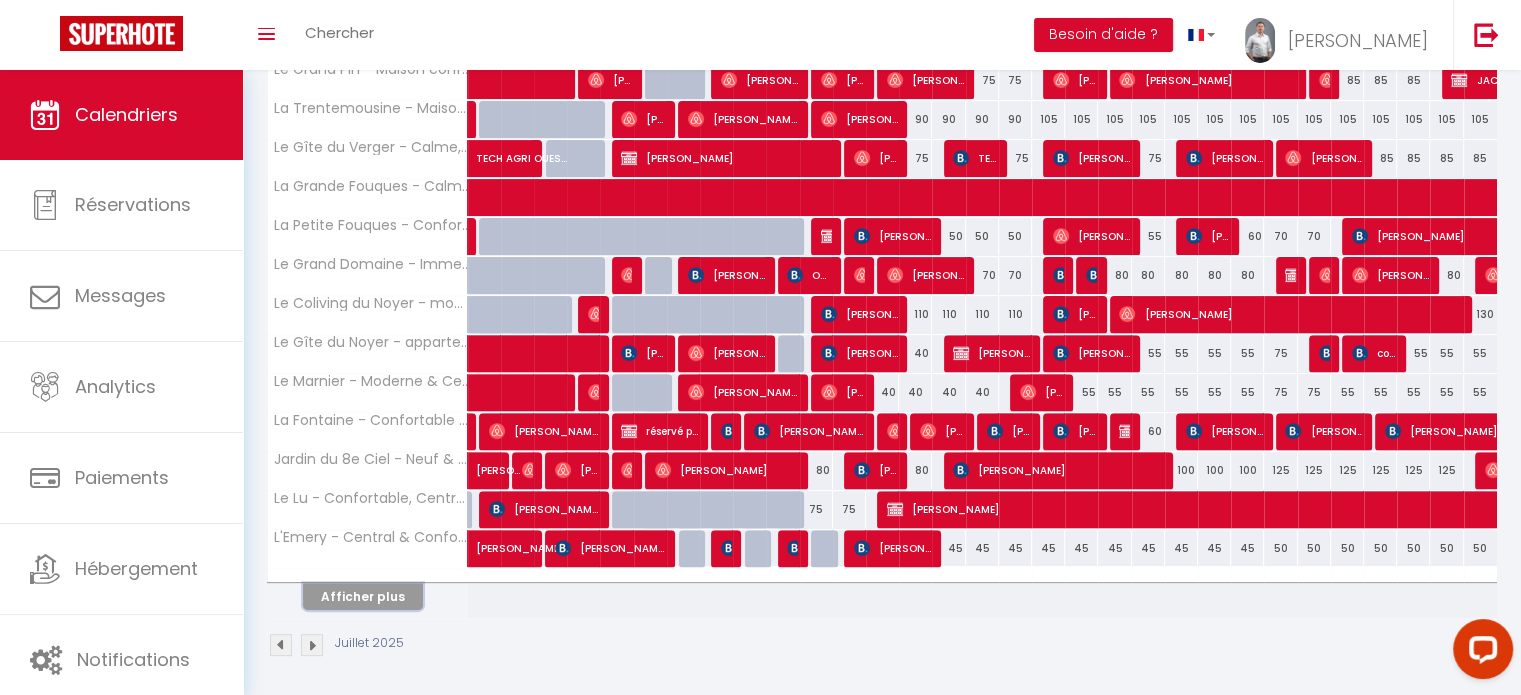 click on "Afficher plus" at bounding box center (363, 596) 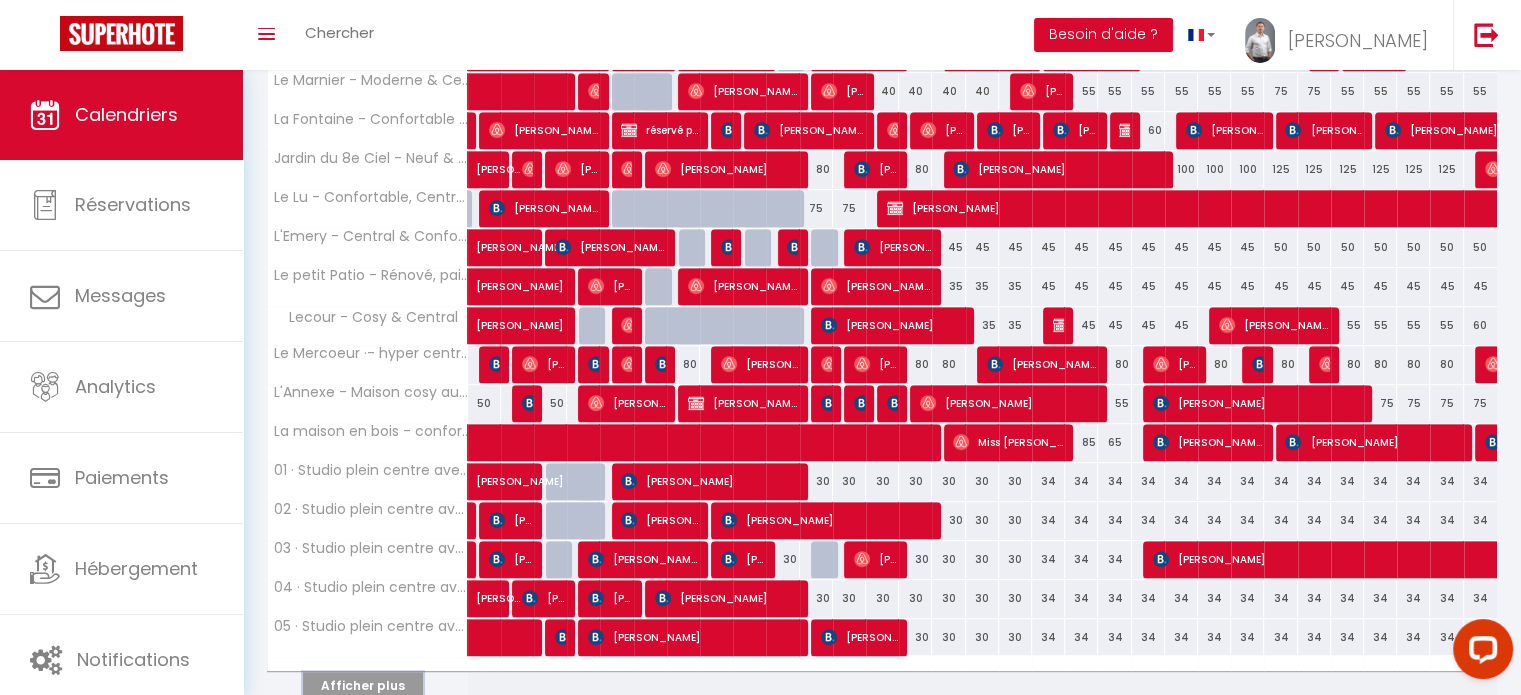 scroll, scrollTop: 1016, scrollLeft: 0, axis: vertical 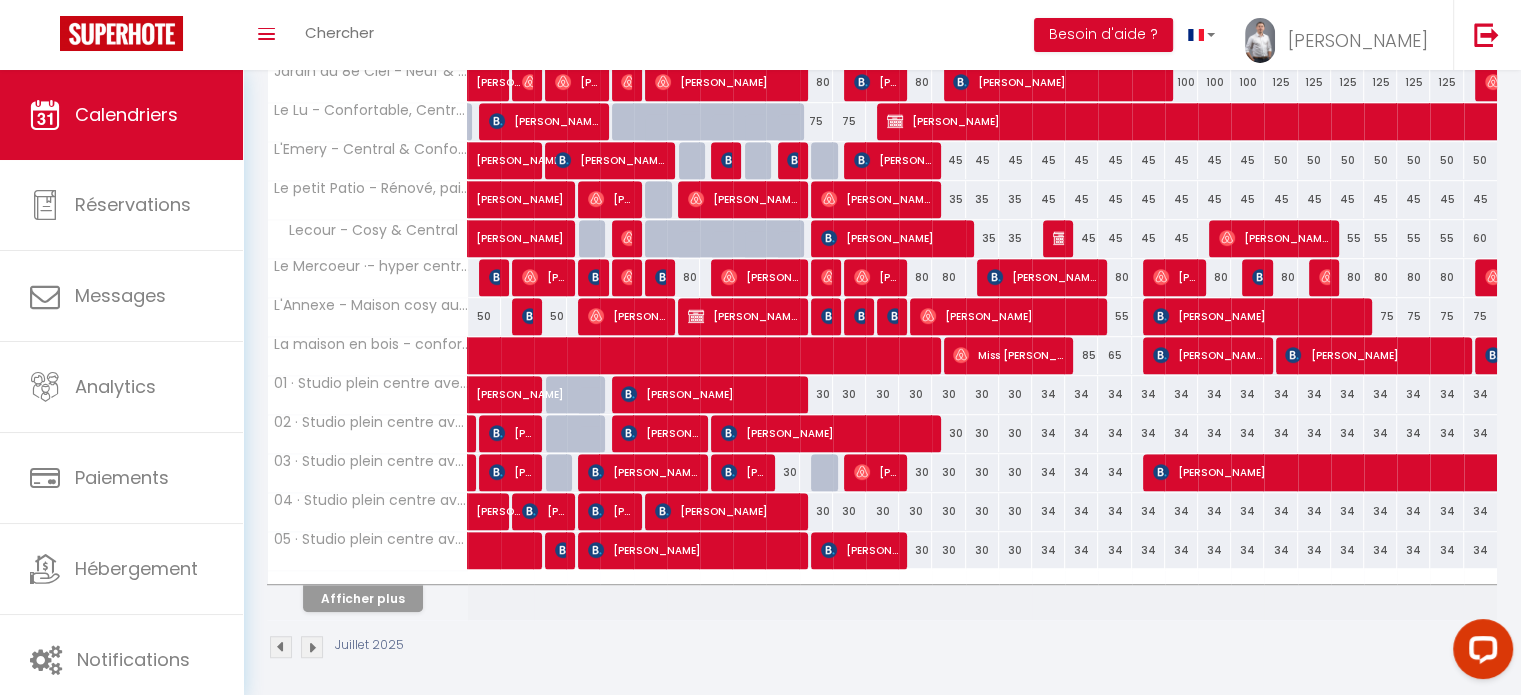 click on "Afficher plus" at bounding box center [368, 595] 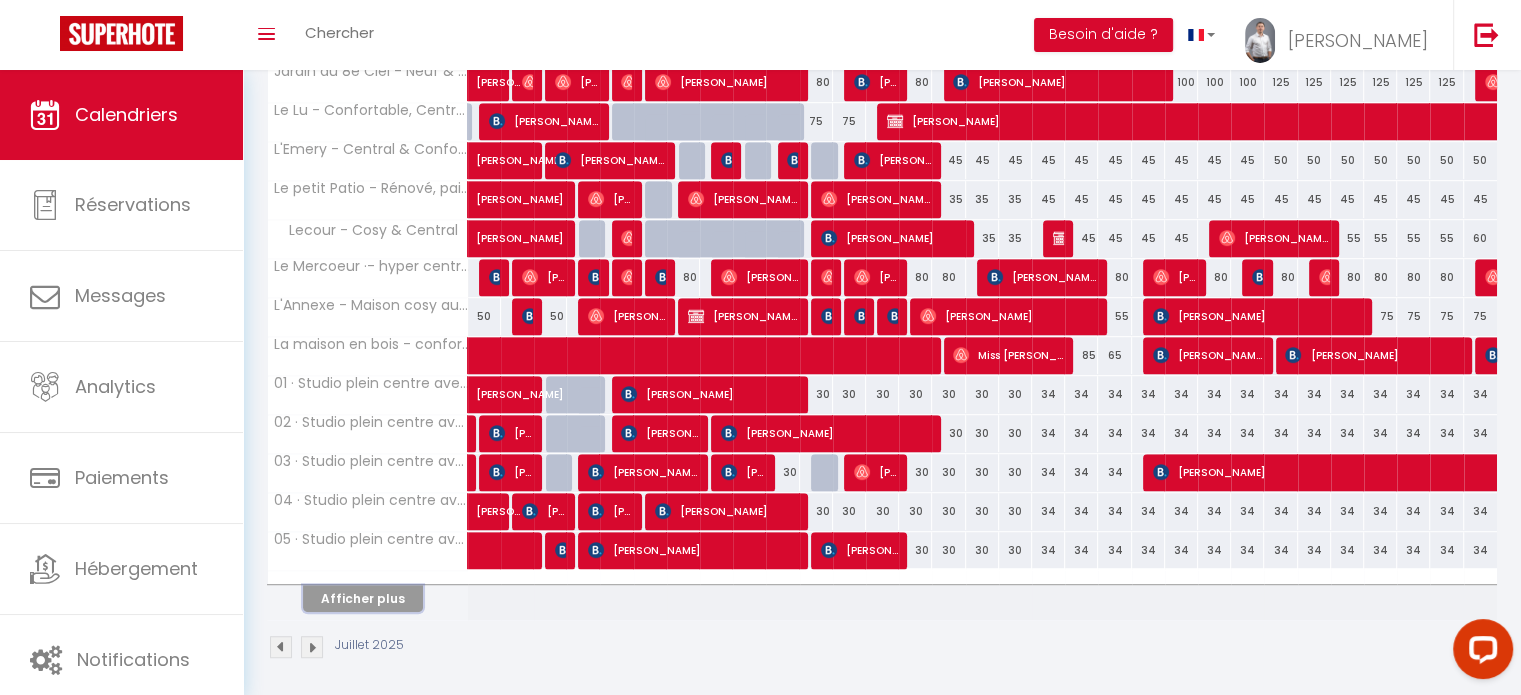 click on "Afficher plus" at bounding box center [363, 598] 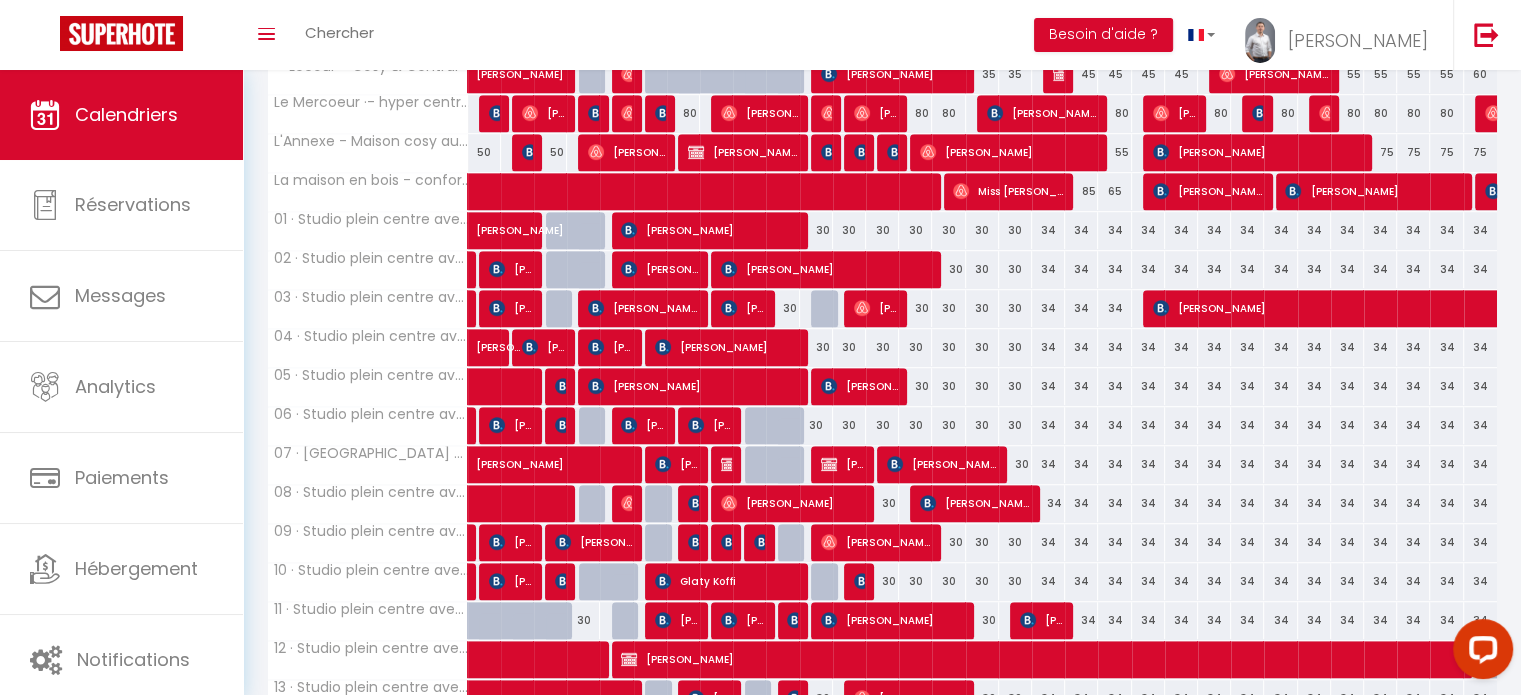 scroll, scrollTop: 1316, scrollLeft: 0, axis: vertical 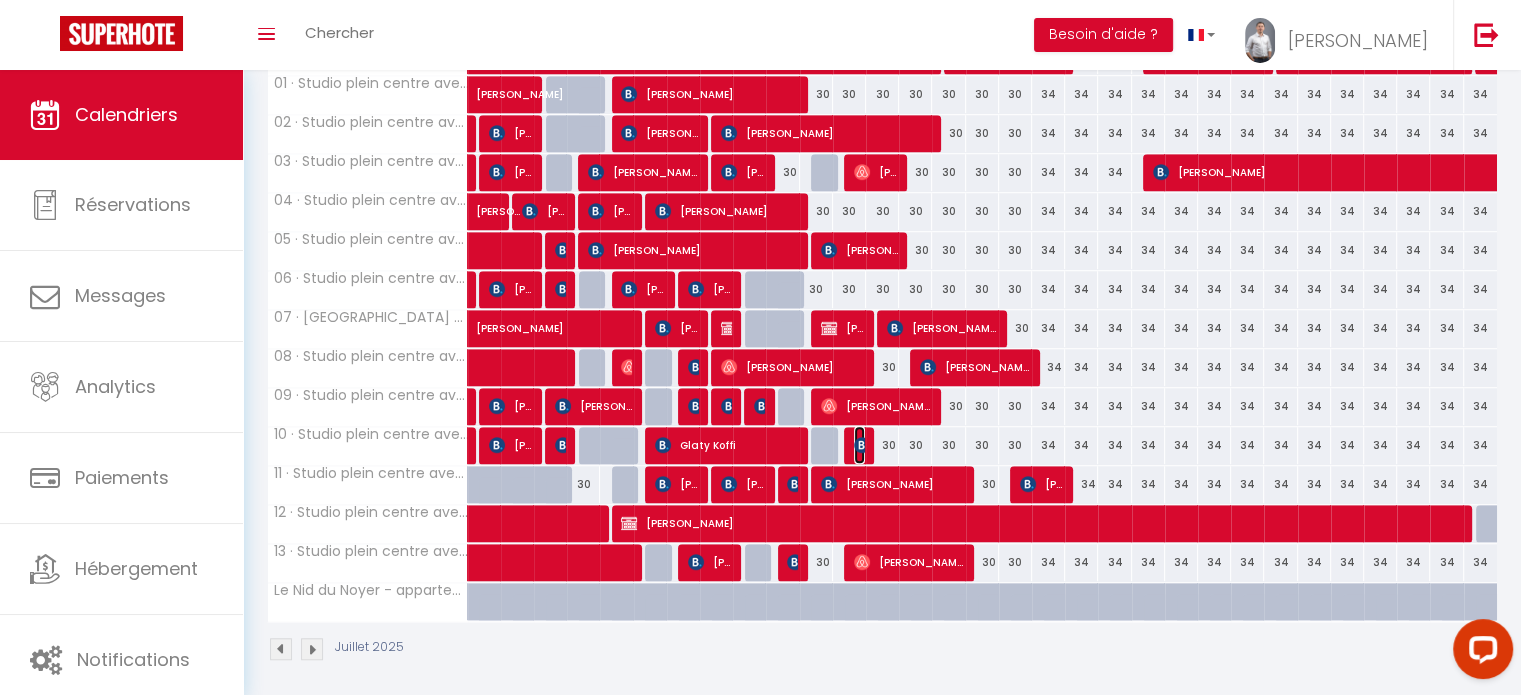 click at bounding box center (862, 445) 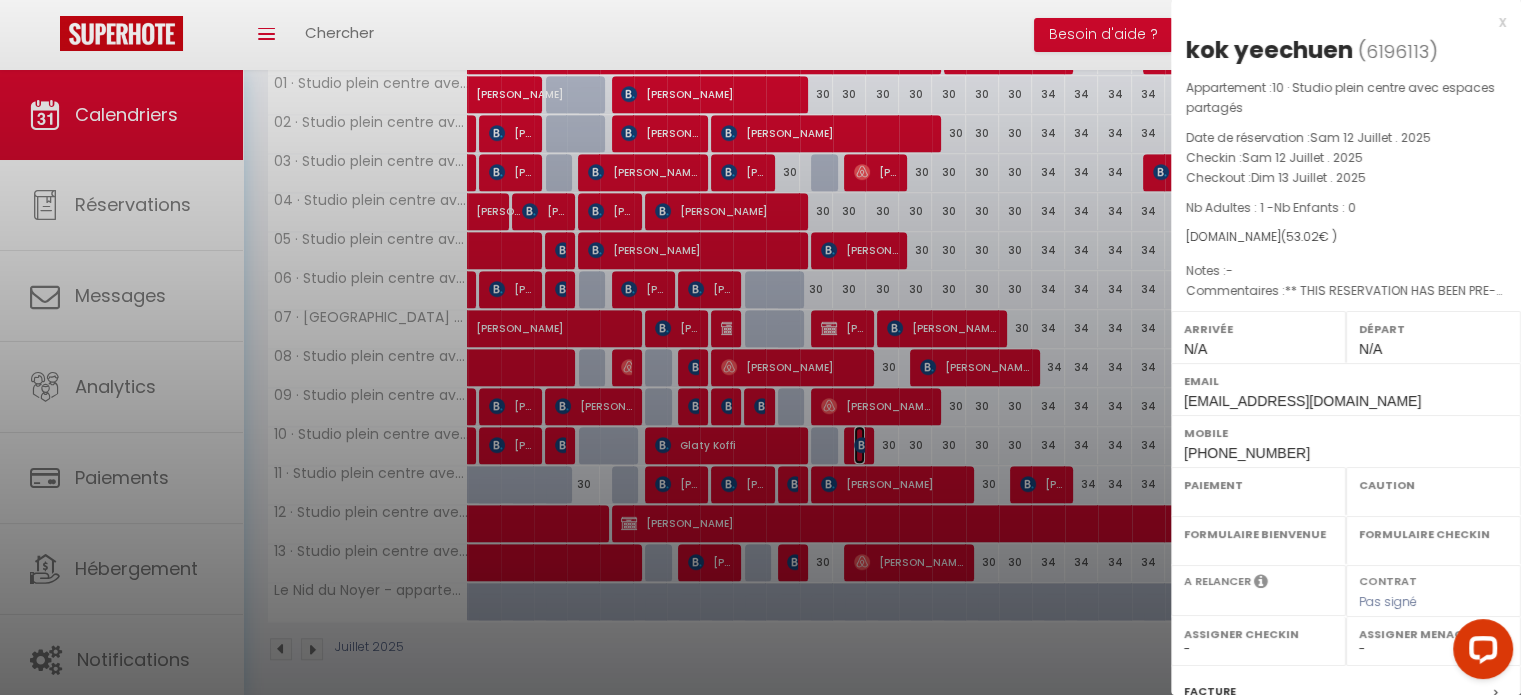 select on "OK" 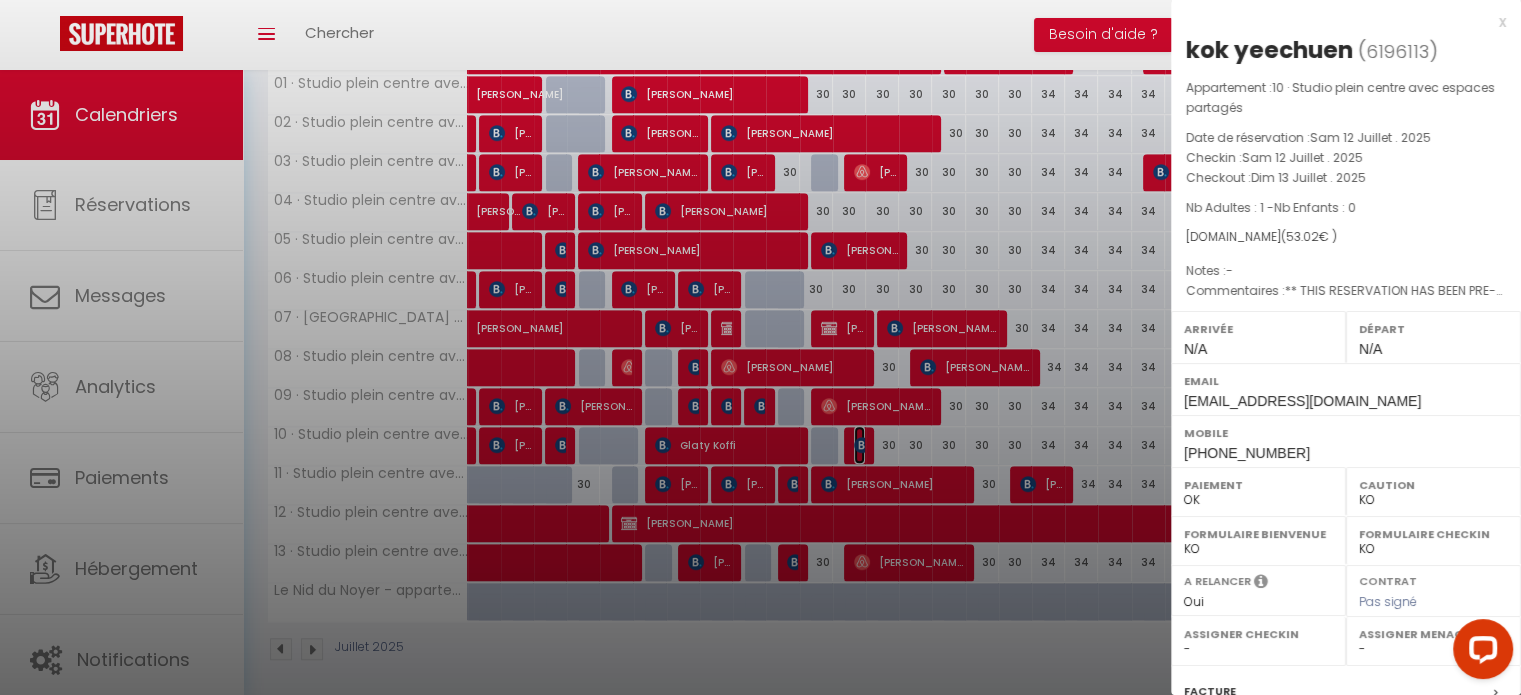 select on "31603" 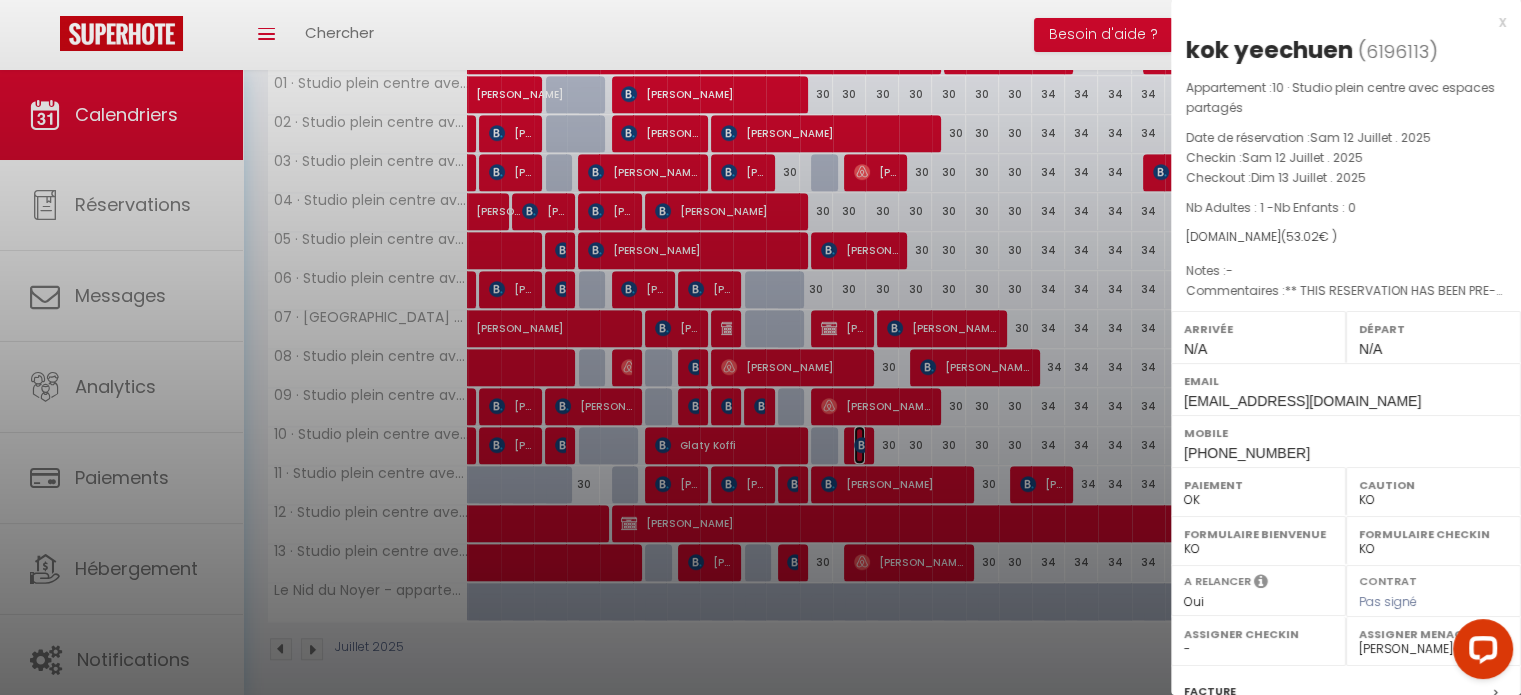 scroll, scrollTop: 253, scrollLeft: 0, axis: vertical 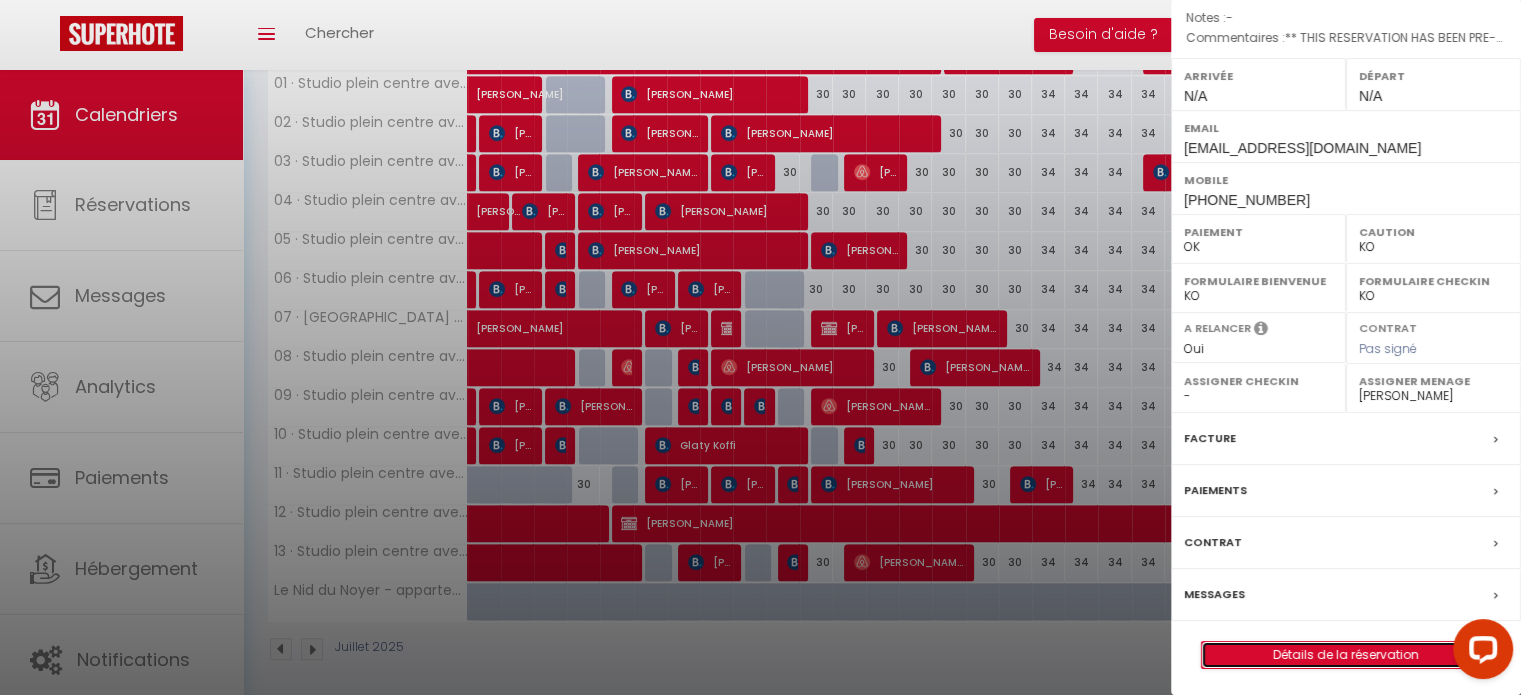 click on "Détails de la réservation" at bounding box center [1346, 655] 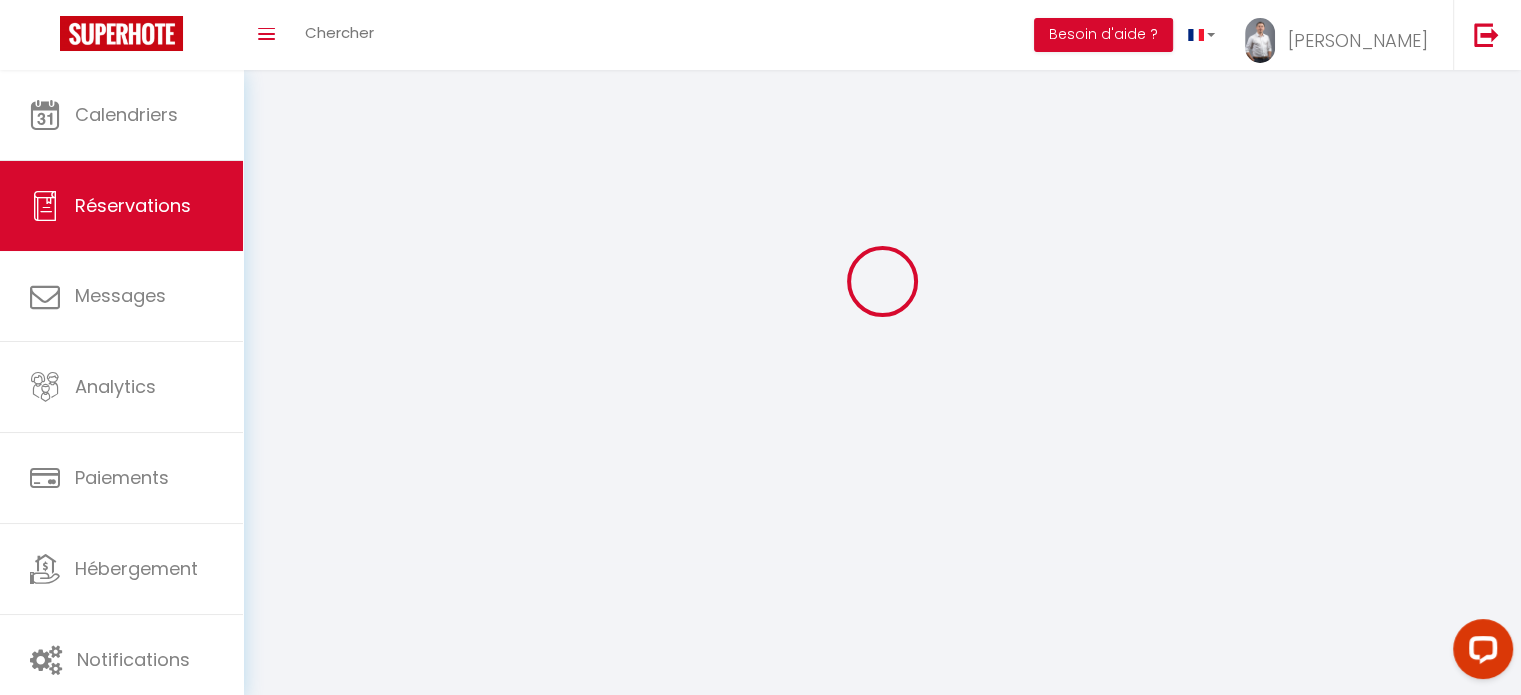 scroll, scrollTop: 0, scrollLeft: 0, axis: both 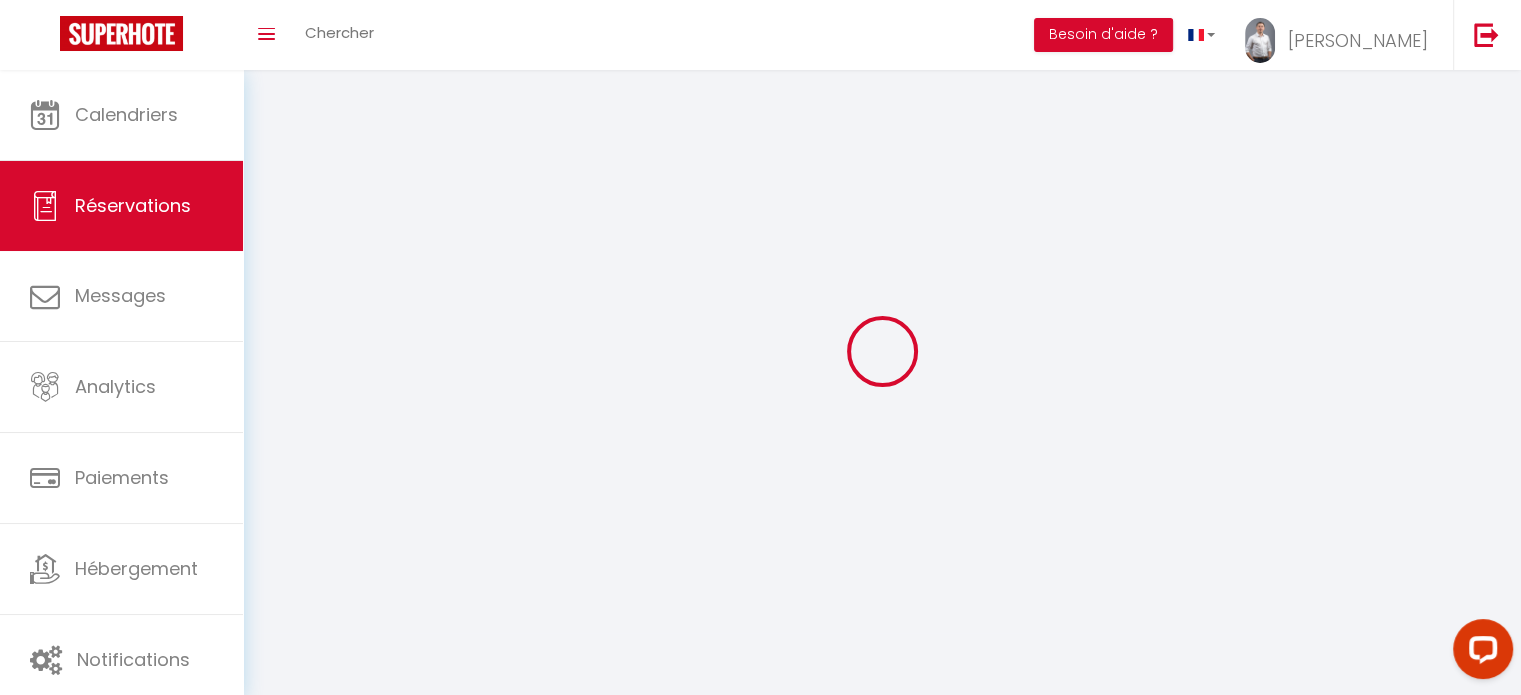 type on "kok" 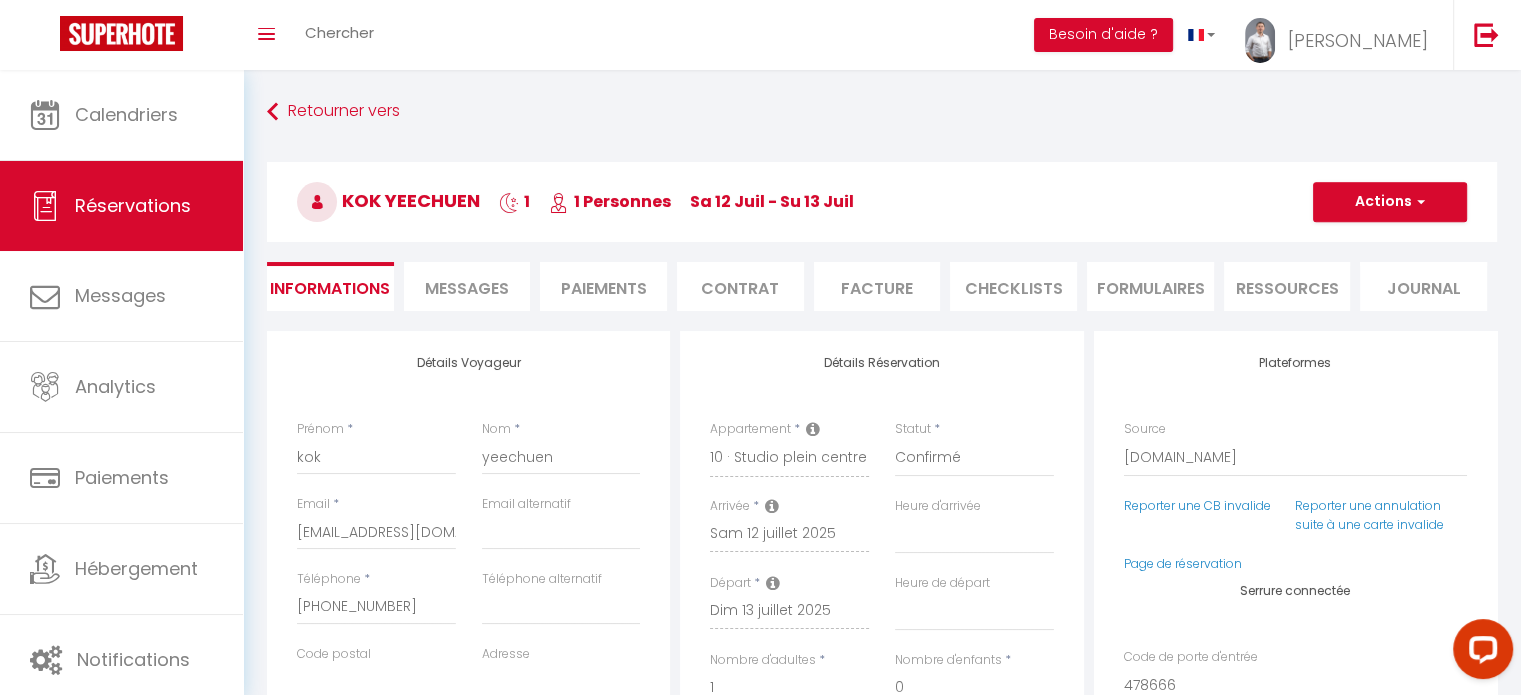 type on "19" 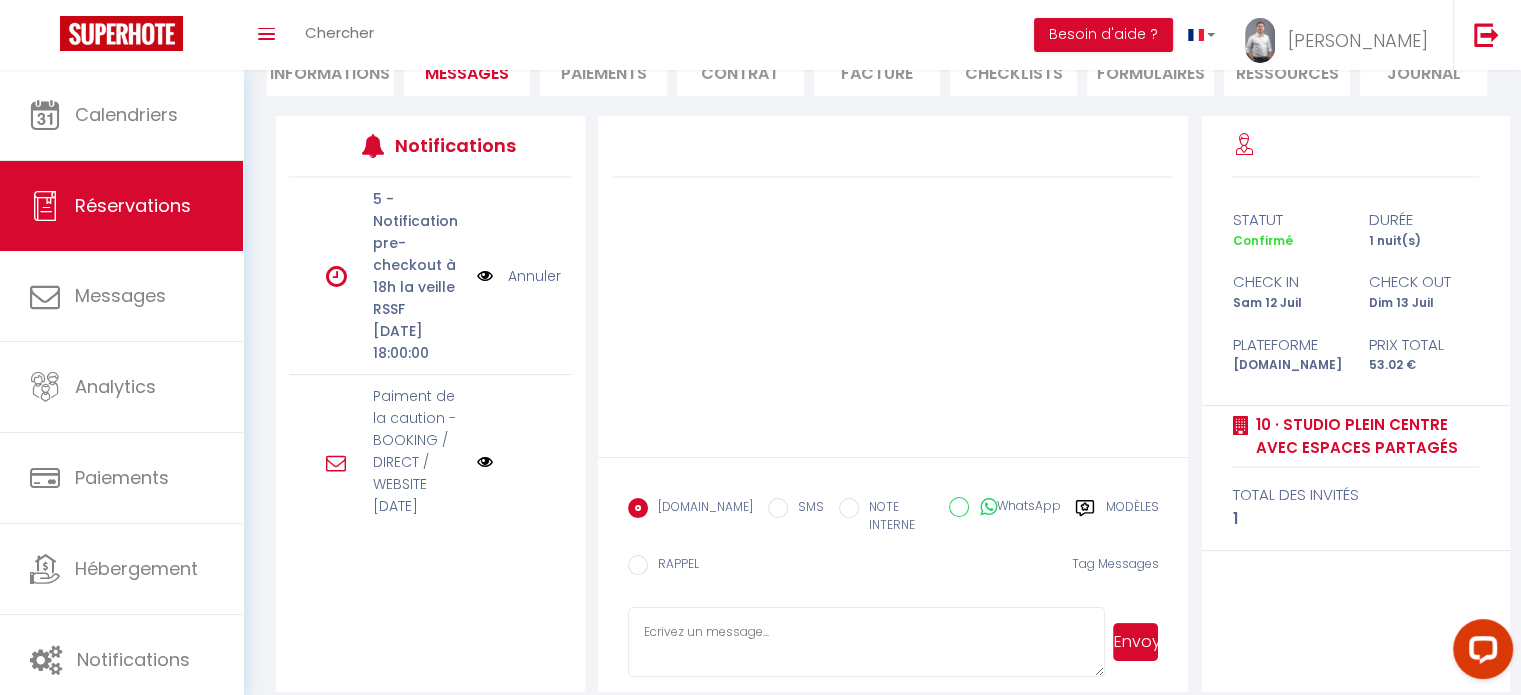scroll, scrollTop: 219, scrollLeft: 0, axis: vertical 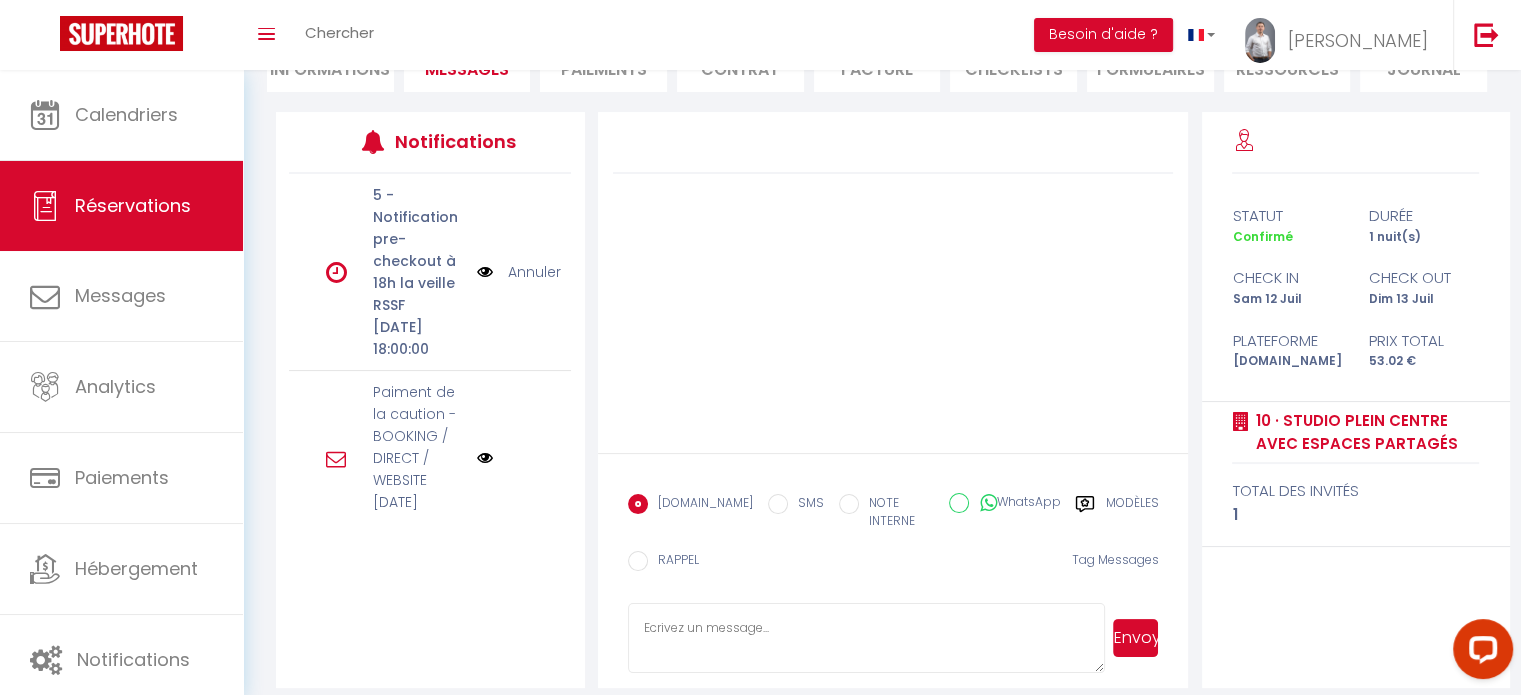 click at bounding box center [867, 638] 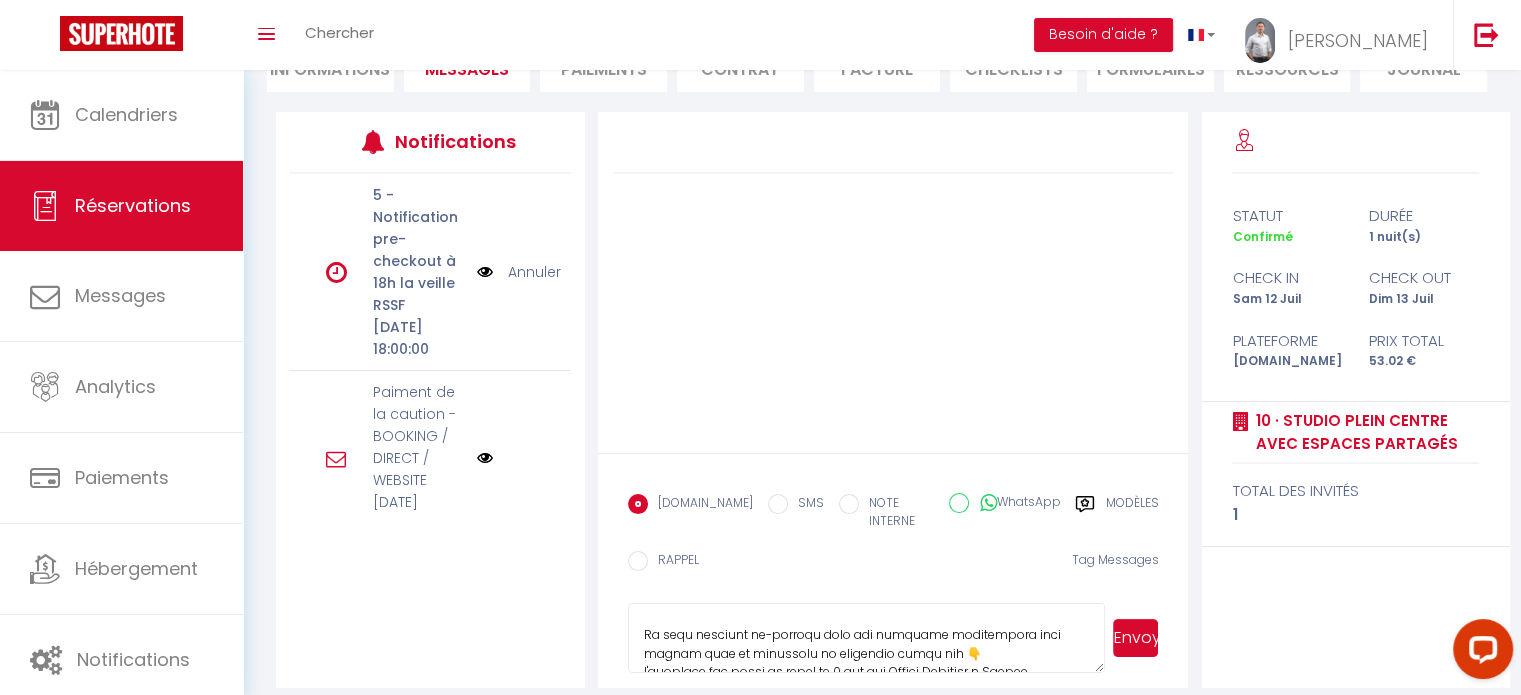 scroll, scrollTop: 0, scrollLeft: 0, axis: both 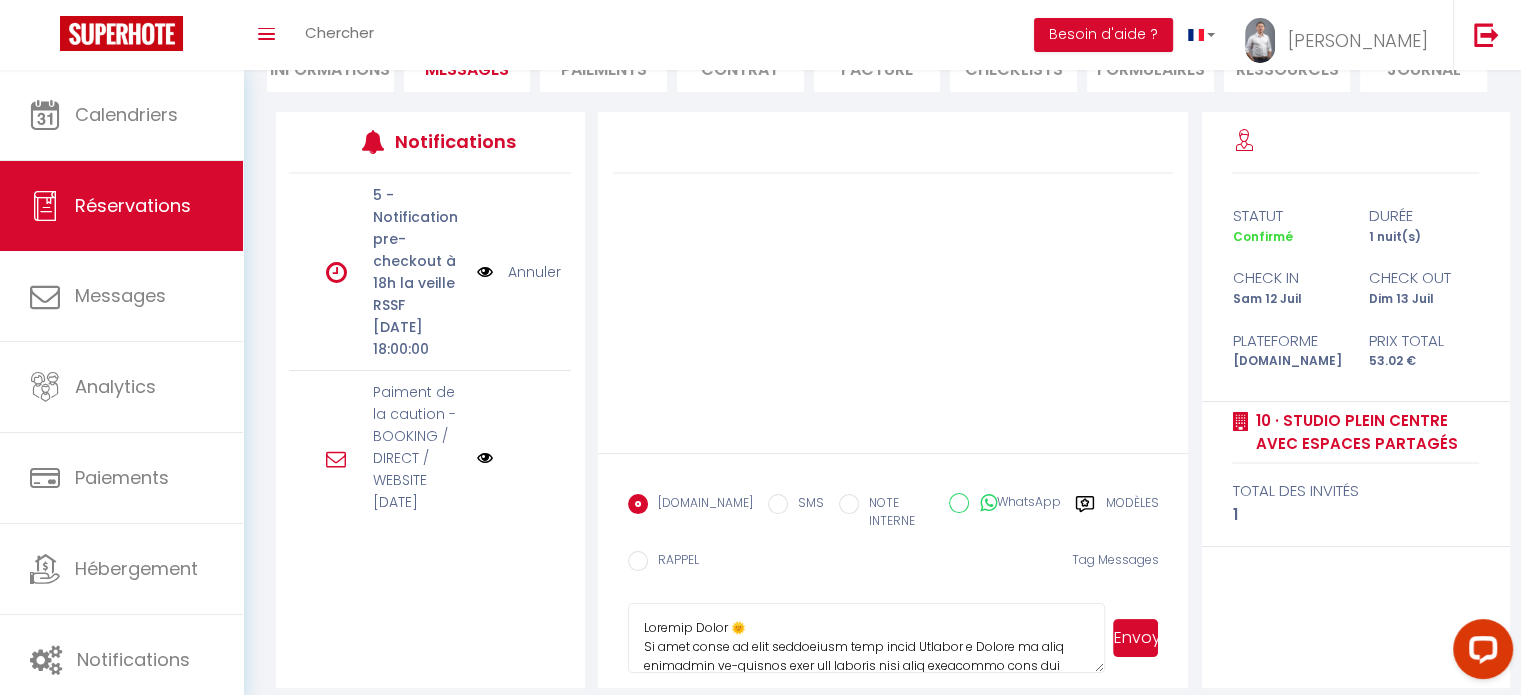 click at bounding box center (867, 638) 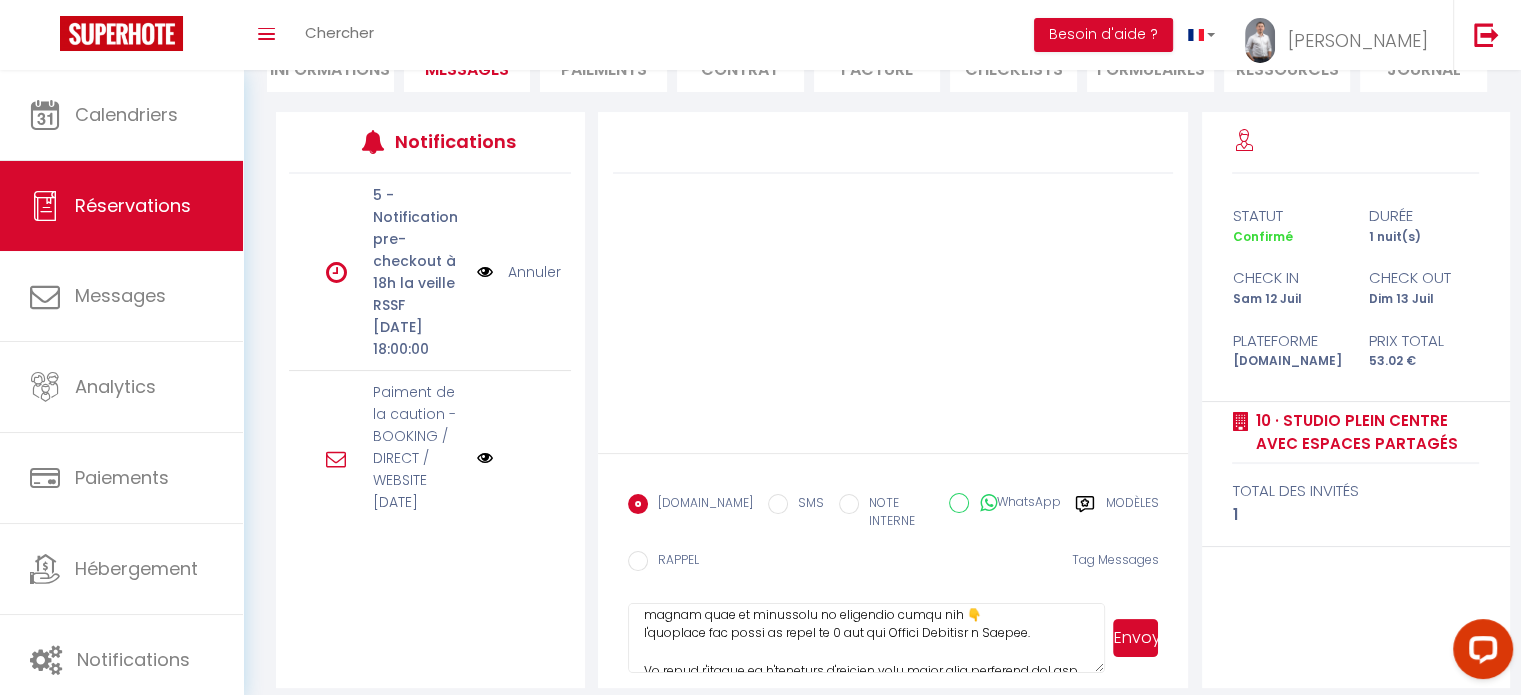 scroll, scrollTop: 300, scrollLeft: 0, axis: vertical 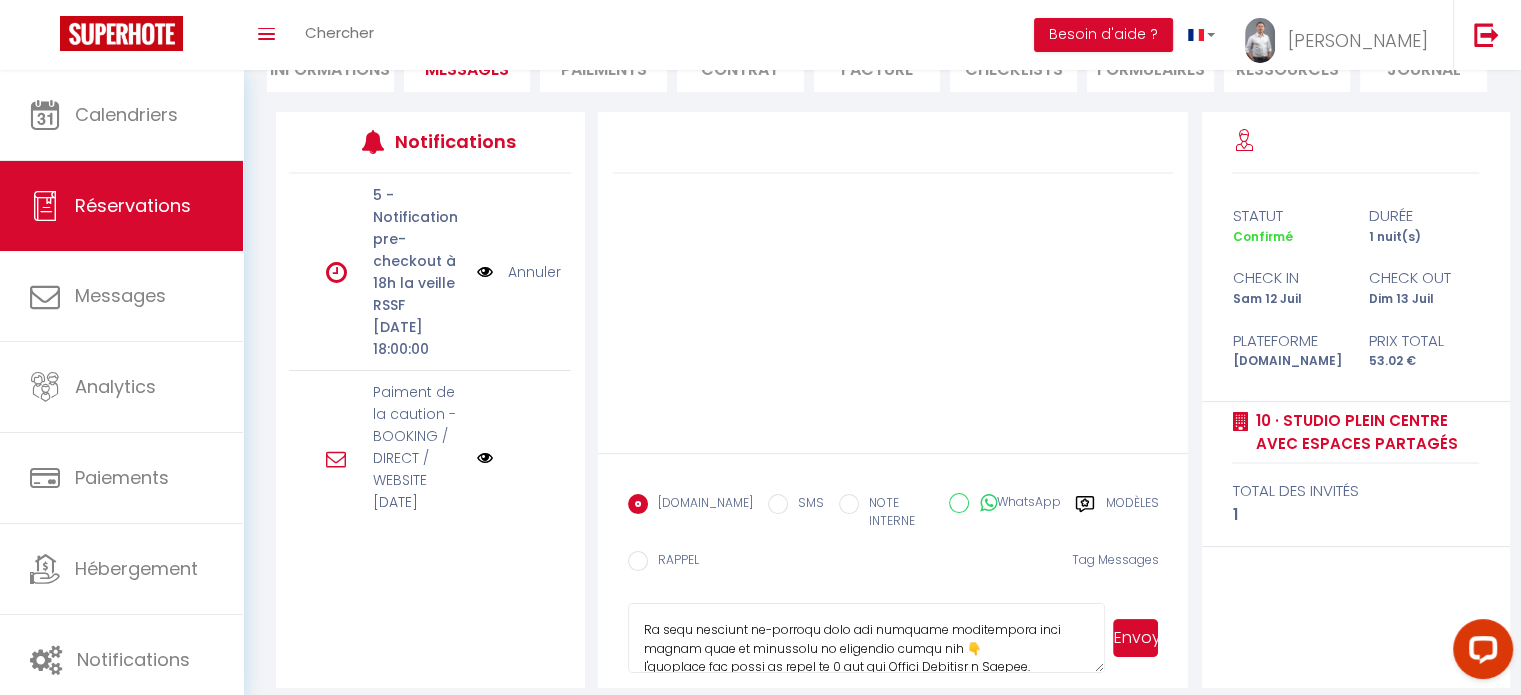 click at bounding box center (867, 638) 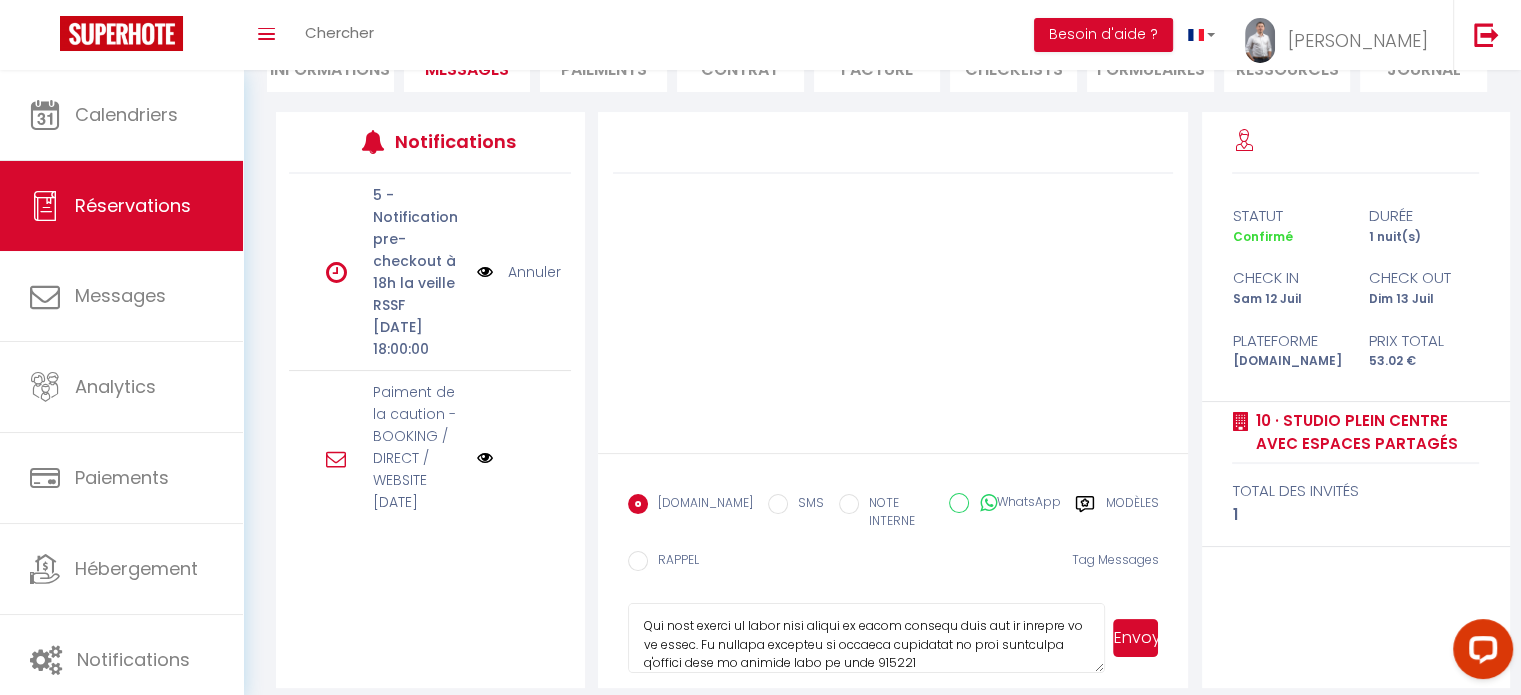 scroll, scrollTop: 568, scrollLeft: 0, axis: vertical 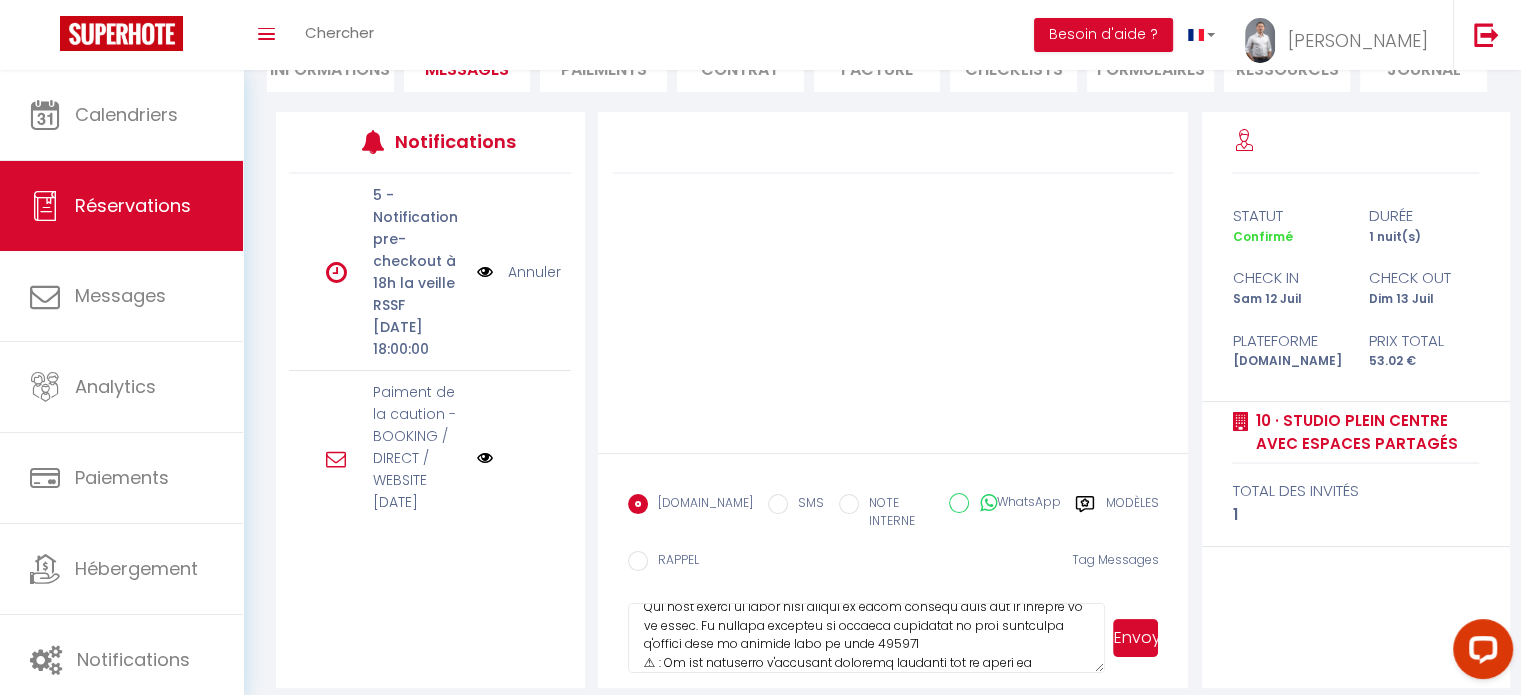 type on "Bonjour Kok 🌞
Je suis ravie de vous accueillir dans notre Chambre à Nantes et vous trouverez ci-dessous tous les détails pour vous installer dans les meilleures conditions !
Pour rappel, je vous fournis le nécessaire pour que vous soyez comme à la maison (Draps, serviettes, oreillers).
Vous pourrez vous installer dans le logement en toute autonomie (à partir de 16:00) grâce à l'armoire à clés située au rez-de-chaussée de l'immeuble 🔑
Je vous détaille ci-dessous tous les éléments nécessaires pour entrer dans la résidence et récupérer votre clé 👇
L'immeuble est situé au calme au 1 bis rue Siméon Foucault à Nantes.
La porte d'entrée de l'immeuble s'ouvrira avec votre code personnel qui est le numéro 3368
Une fois entré dans le petit hall, il vous faudra saisir un second code pour passer le portillon, ce code est 90951.
La chambre n°10 se trouve au 1er étage (Le numéro est inscrit sur la porte), l'escalier qui mène au second se trouve à coté de la cuisine.
Une fois devant la porte vous verrez un ..." 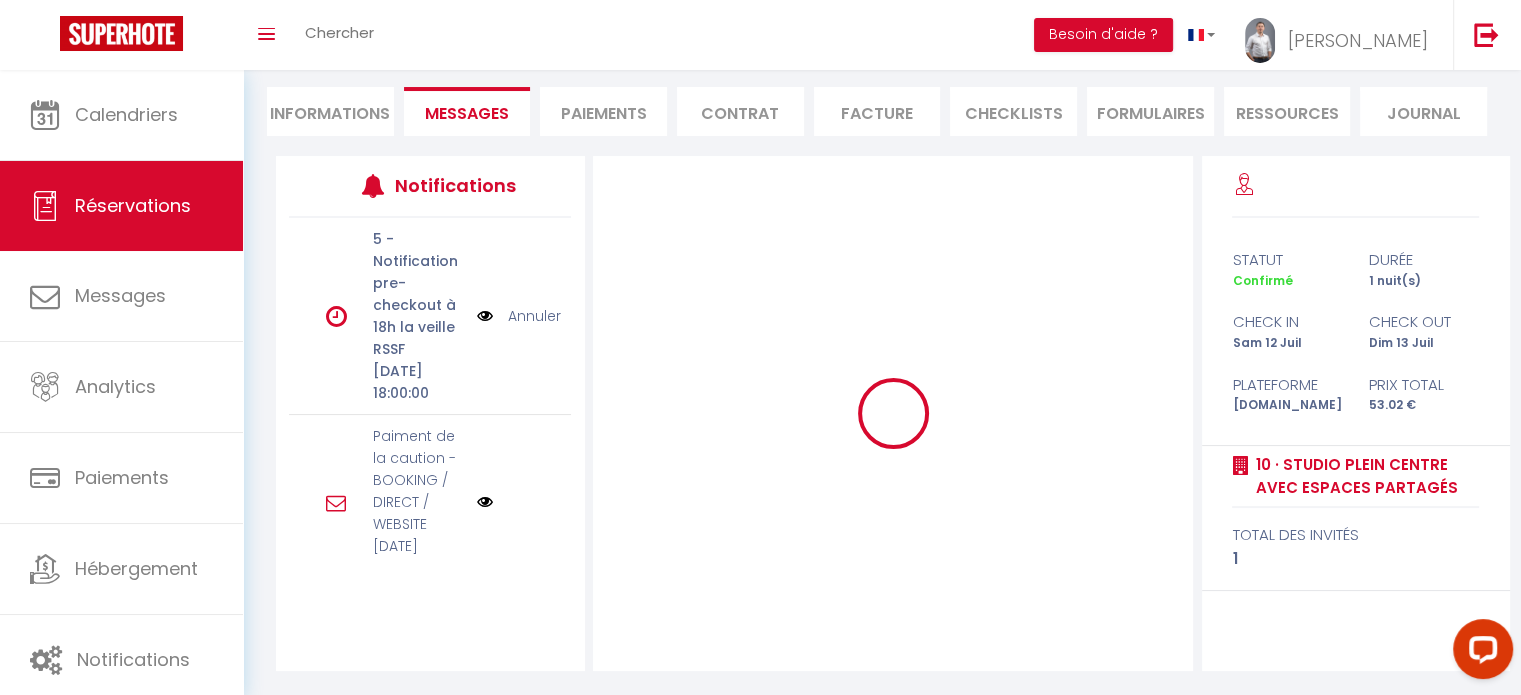 scroll, scrollTop: 175, scrollLeft: 0, axis: vertical 